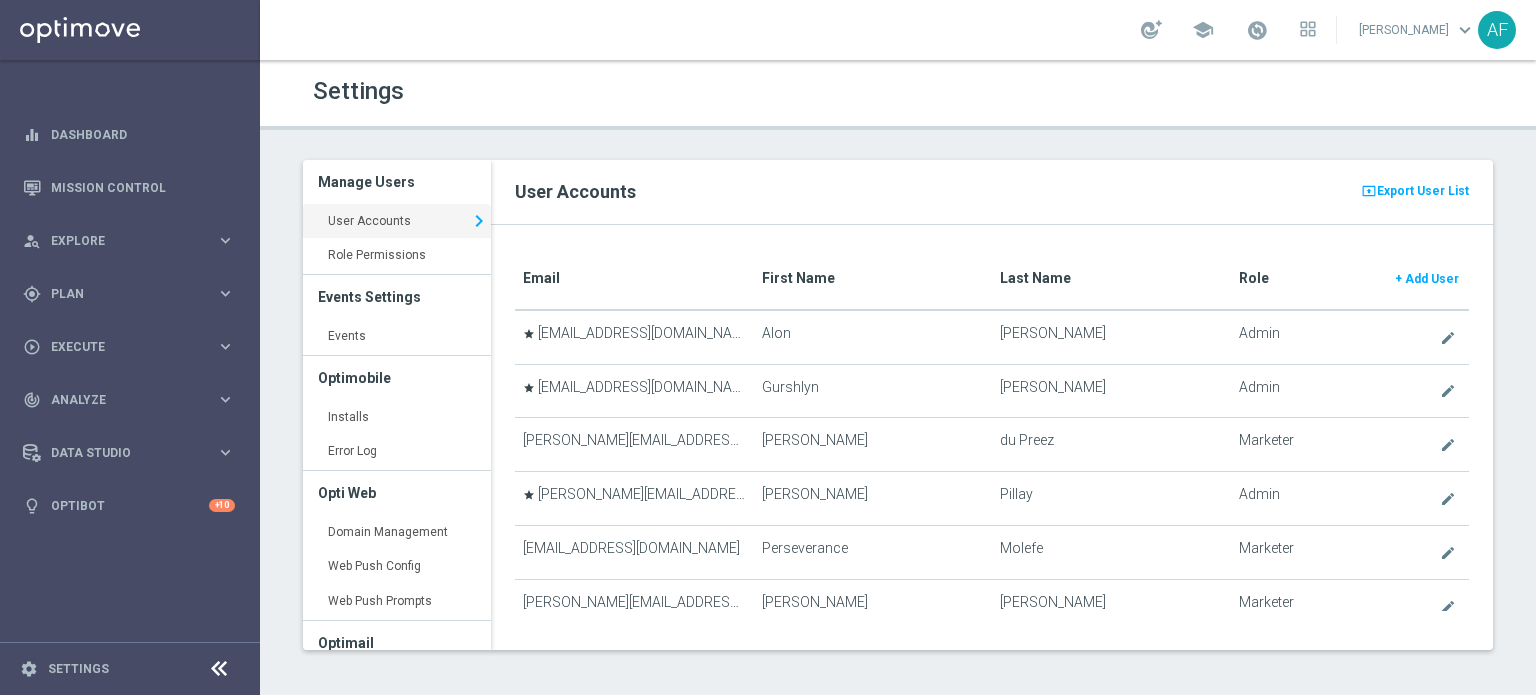 scroll, scrollTop: 0, scrollLeft: 0, axis: both 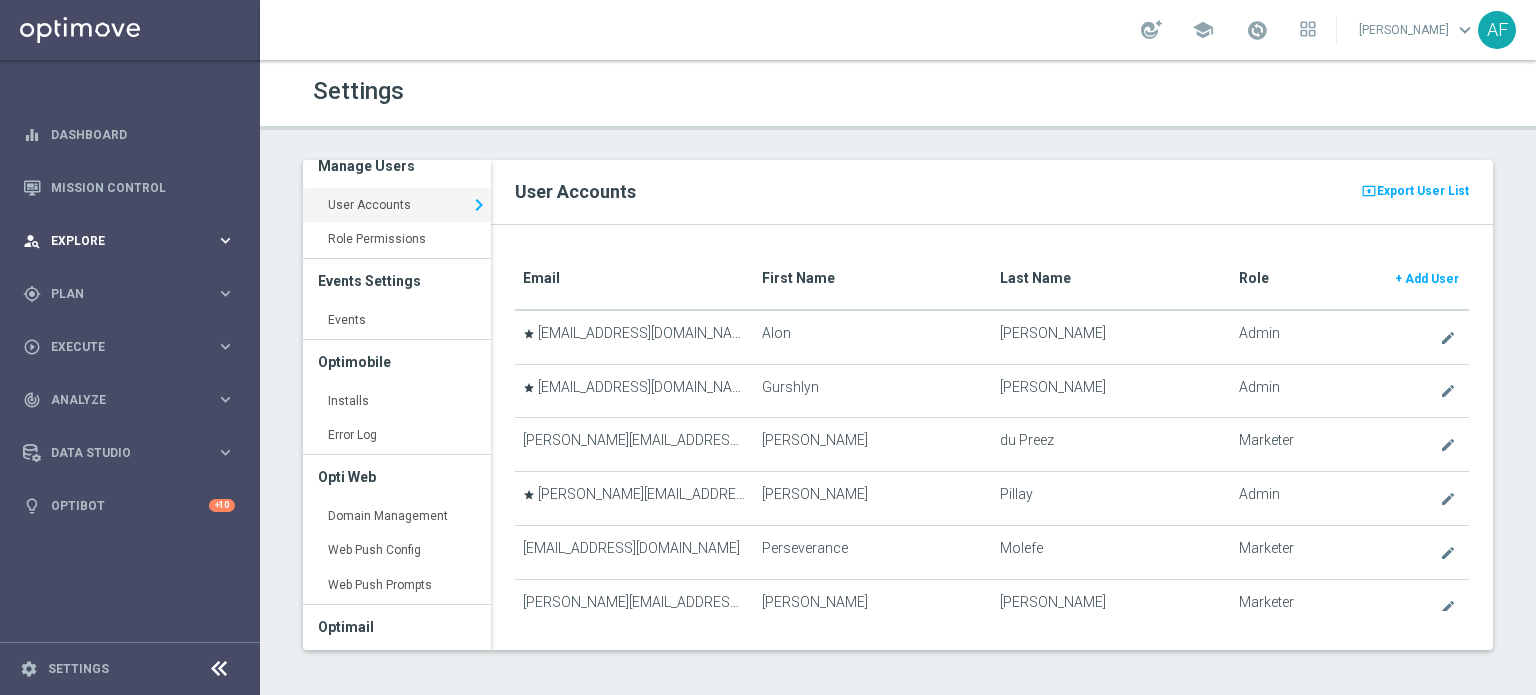 click on "Explore" at bounding box center (133, 241) 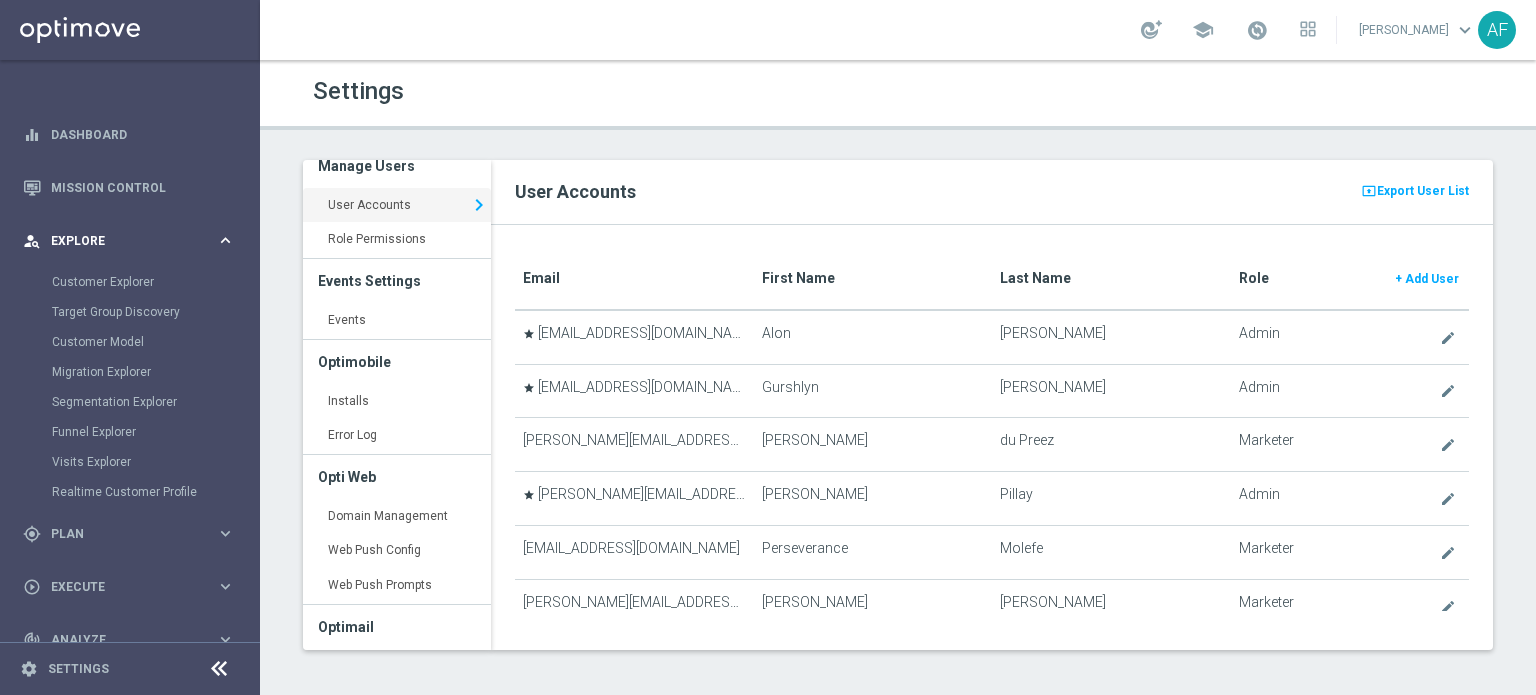 click on "person_search
Explore
keyboard_arrow_right" at bounding box center (129, 240) 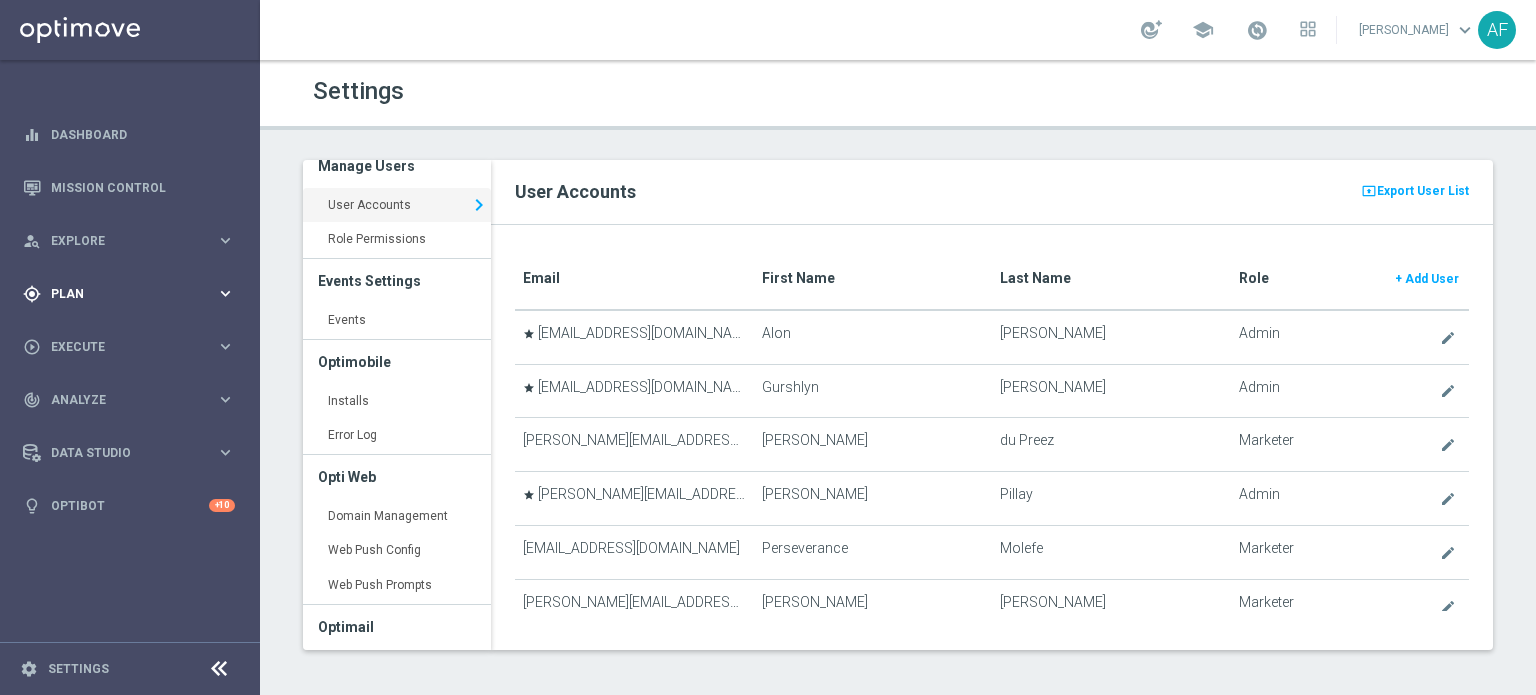 click on "gps_fixed
Plan
keyboard_arrow_right" at bounding box center (129, 293) 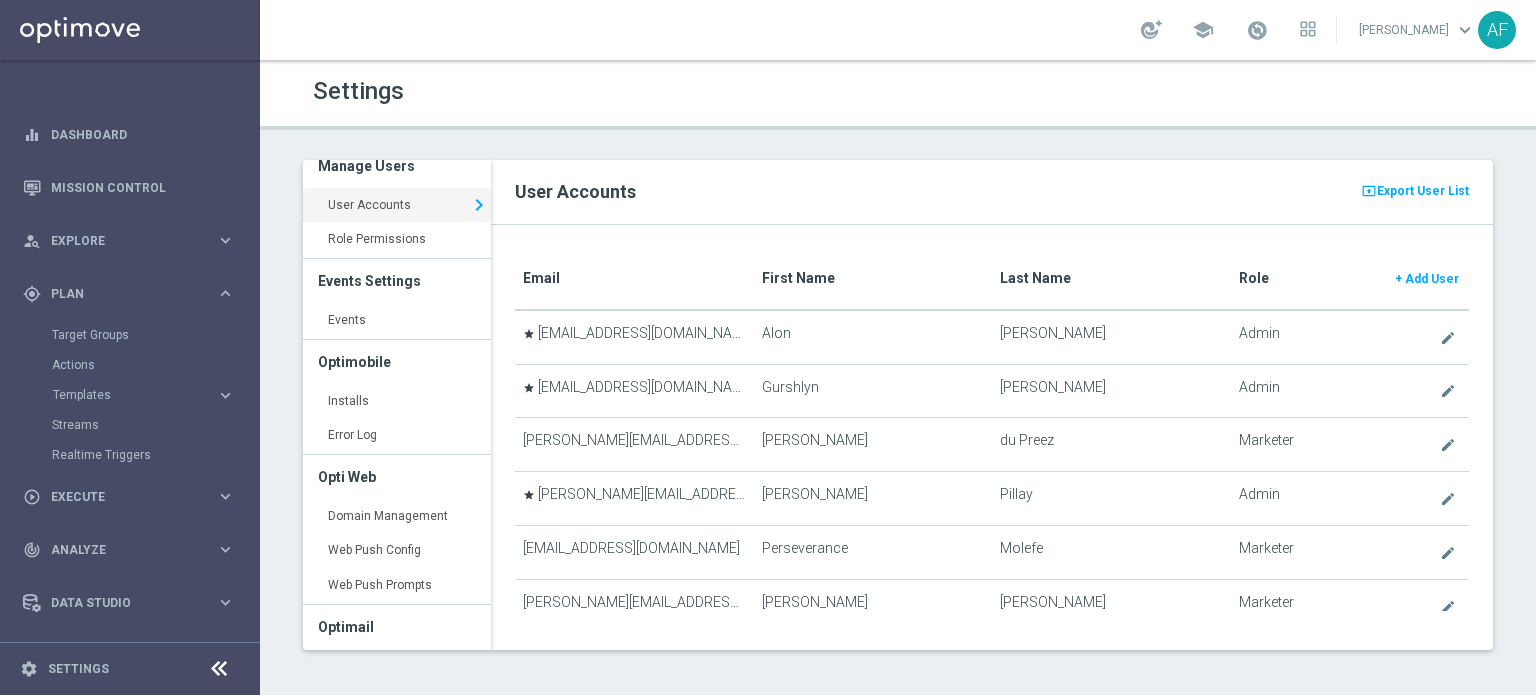 click on "Target Groups" at bounding box center [155, 335] 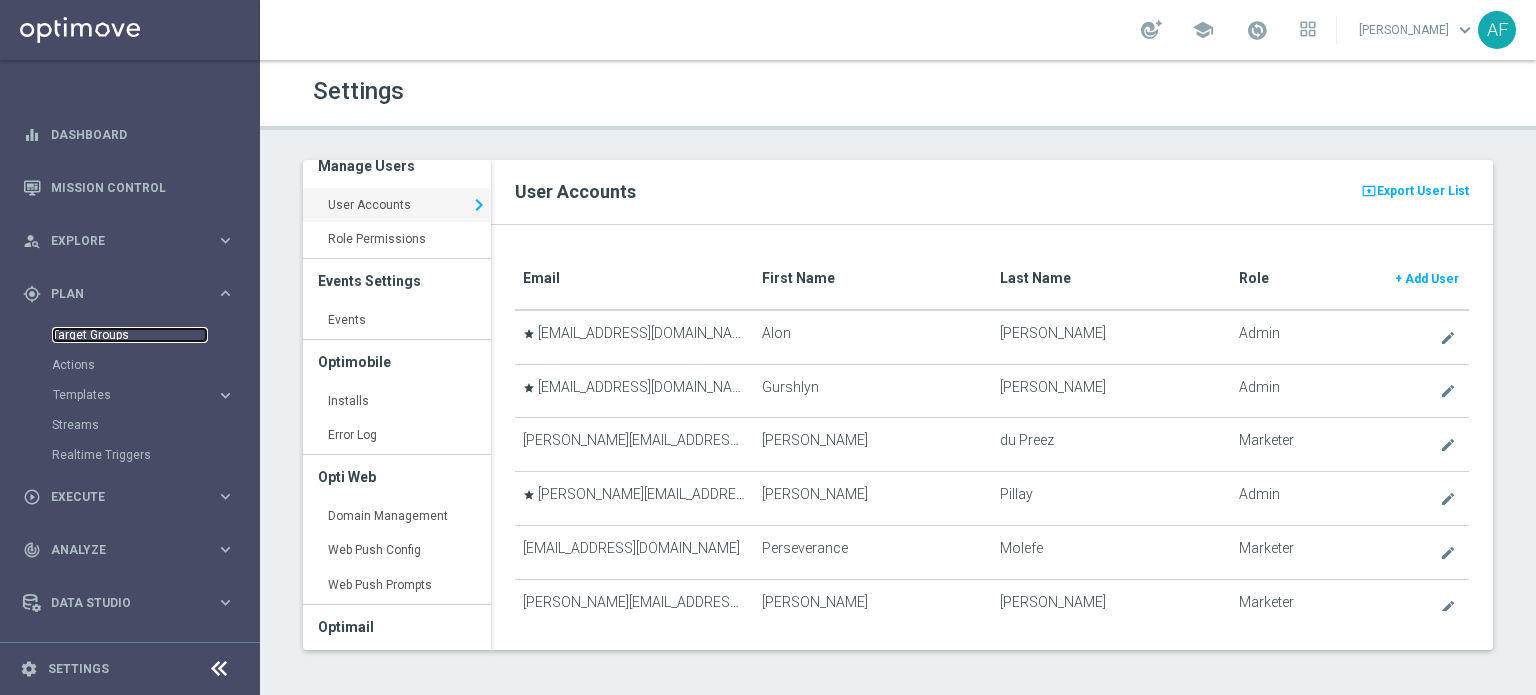 click on "Target Groups" at bounding box center (130, 335) 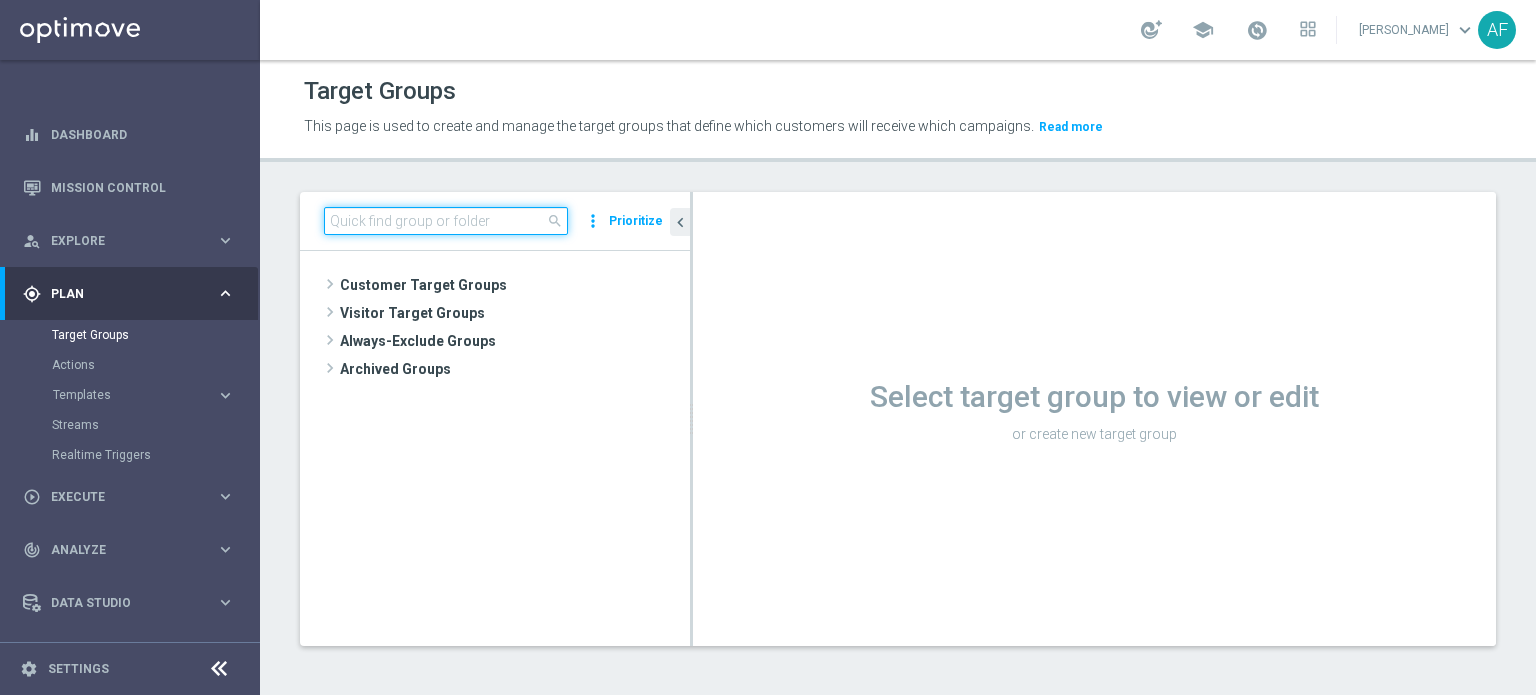click at bounding box center (446, 221) 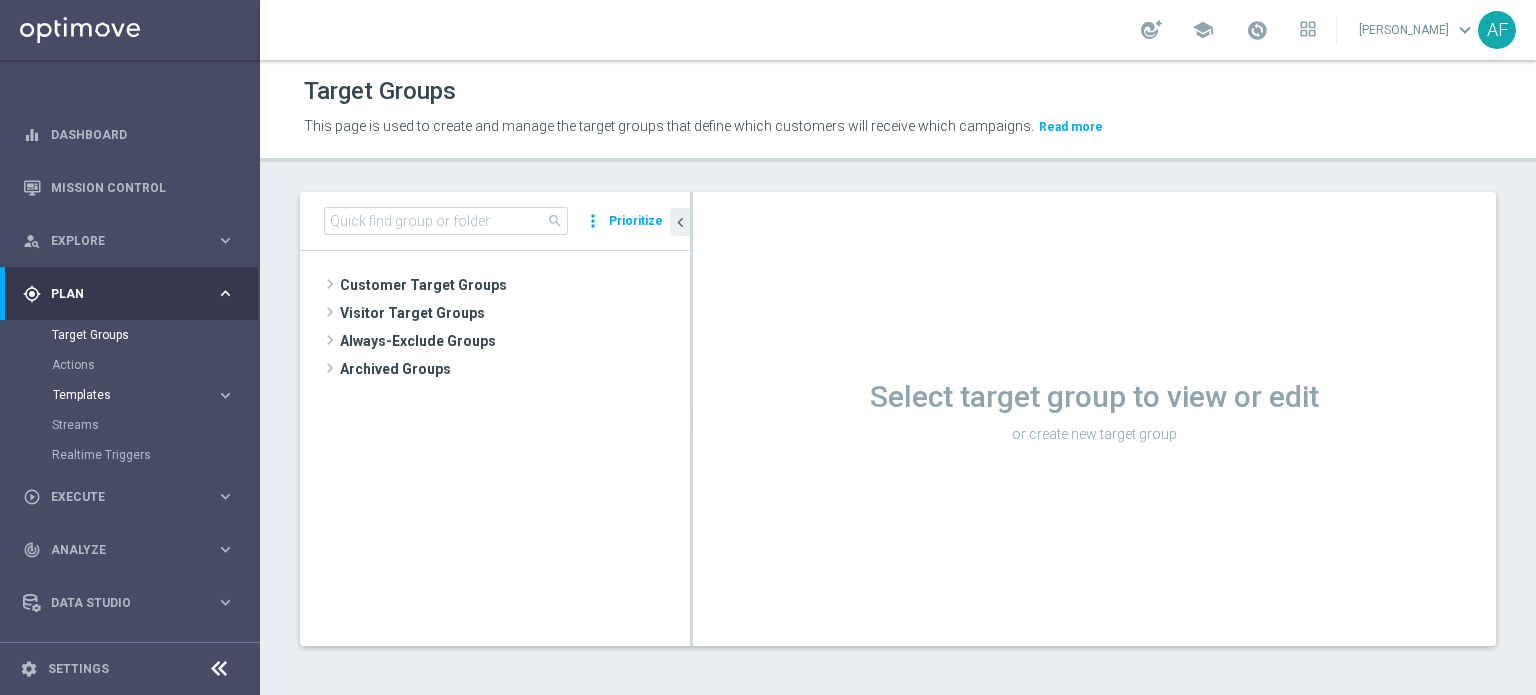 click on "Templates" at bounding box center (124, 395) 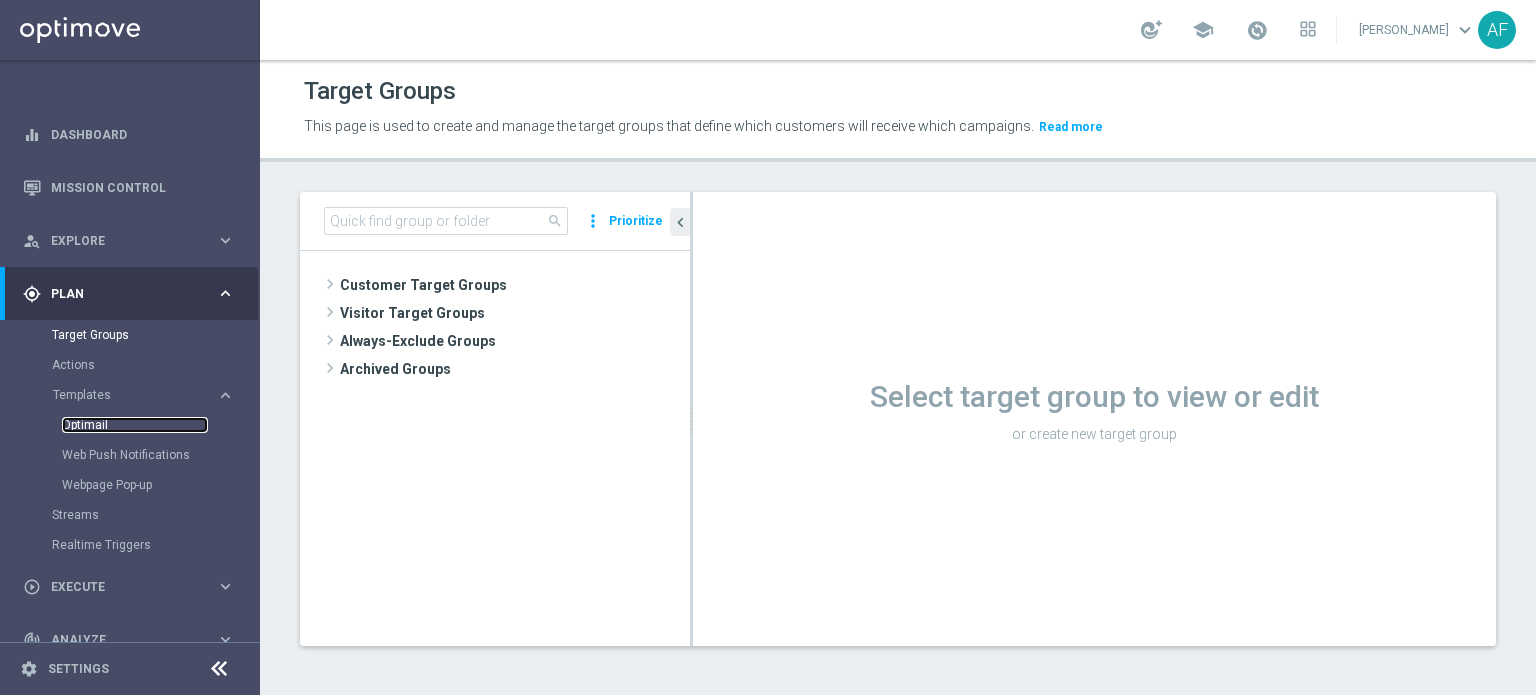 click on "Optimail" at bounding box center (135, 425) 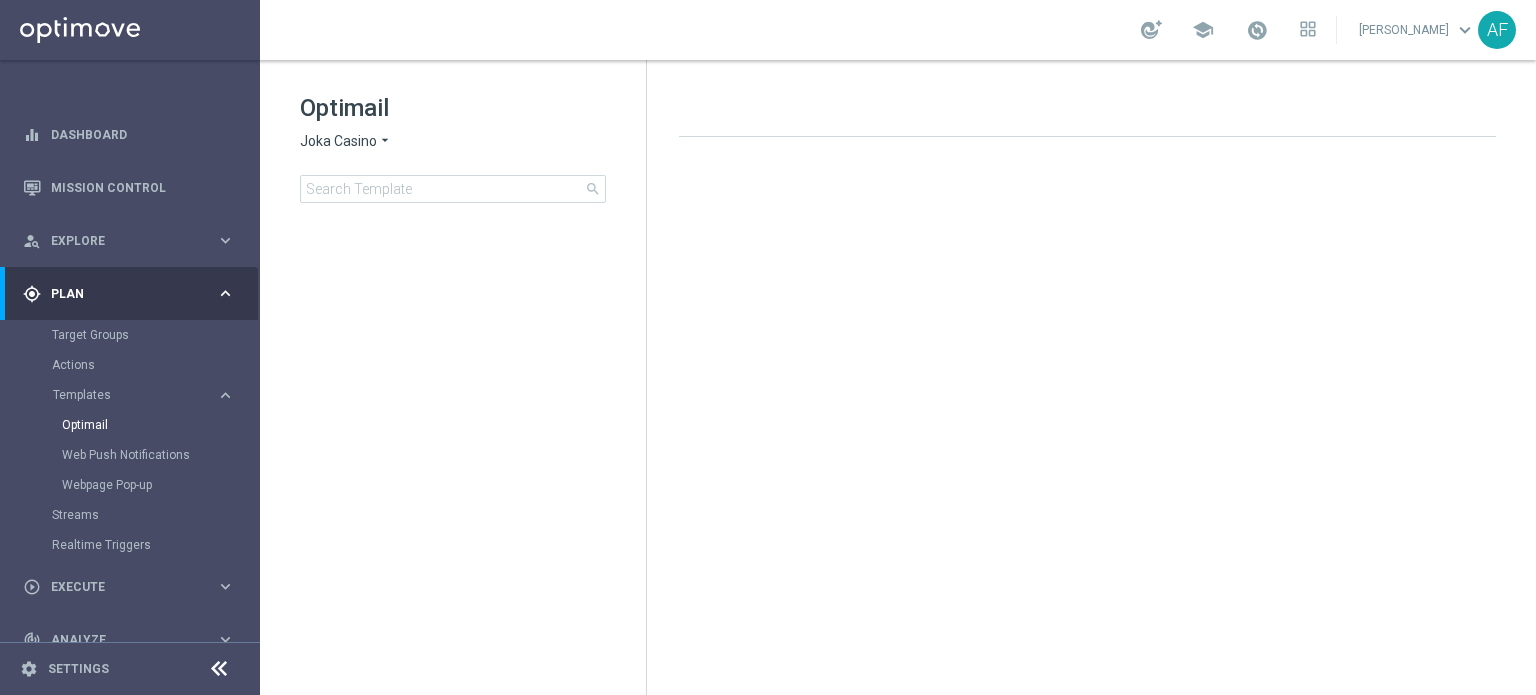 click on "arrow_drop_down" 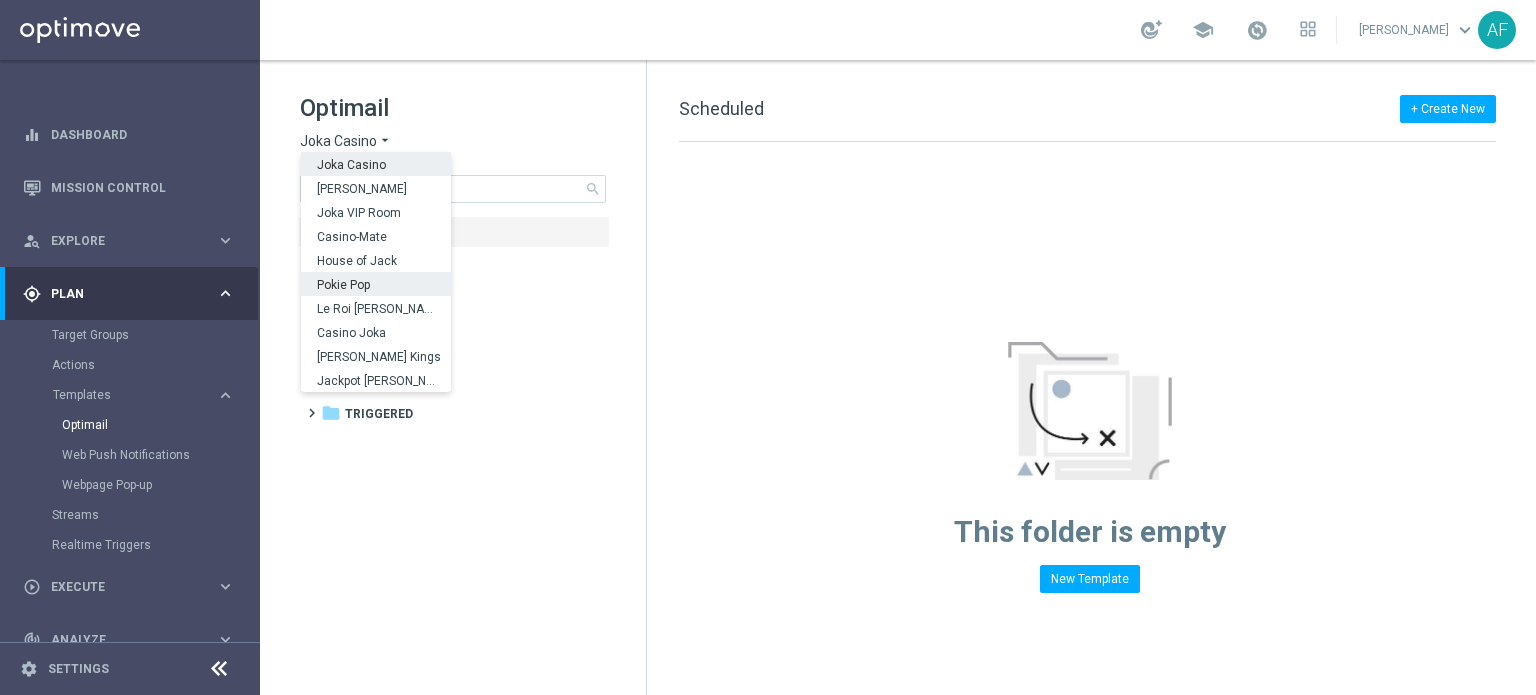 click on "Pokie Pop" at bounding box center (0, 0) 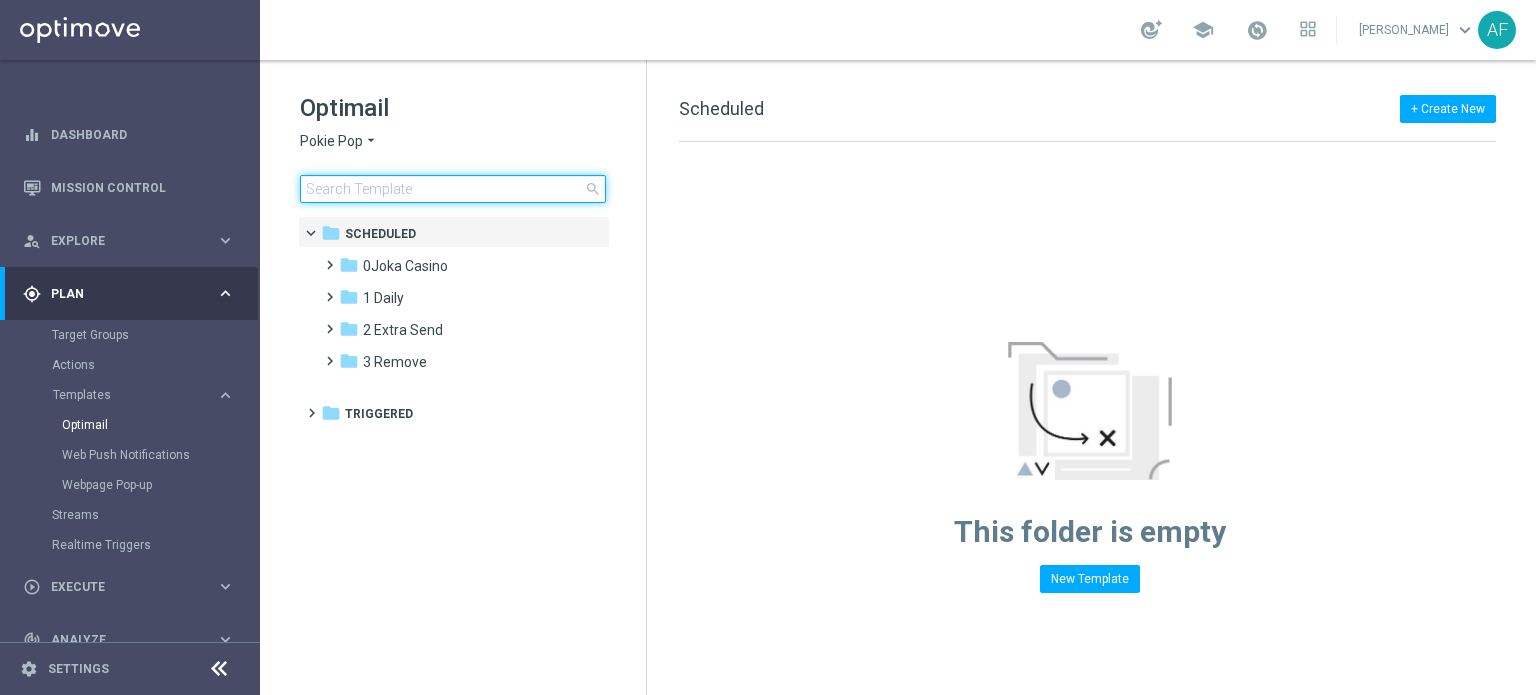 click 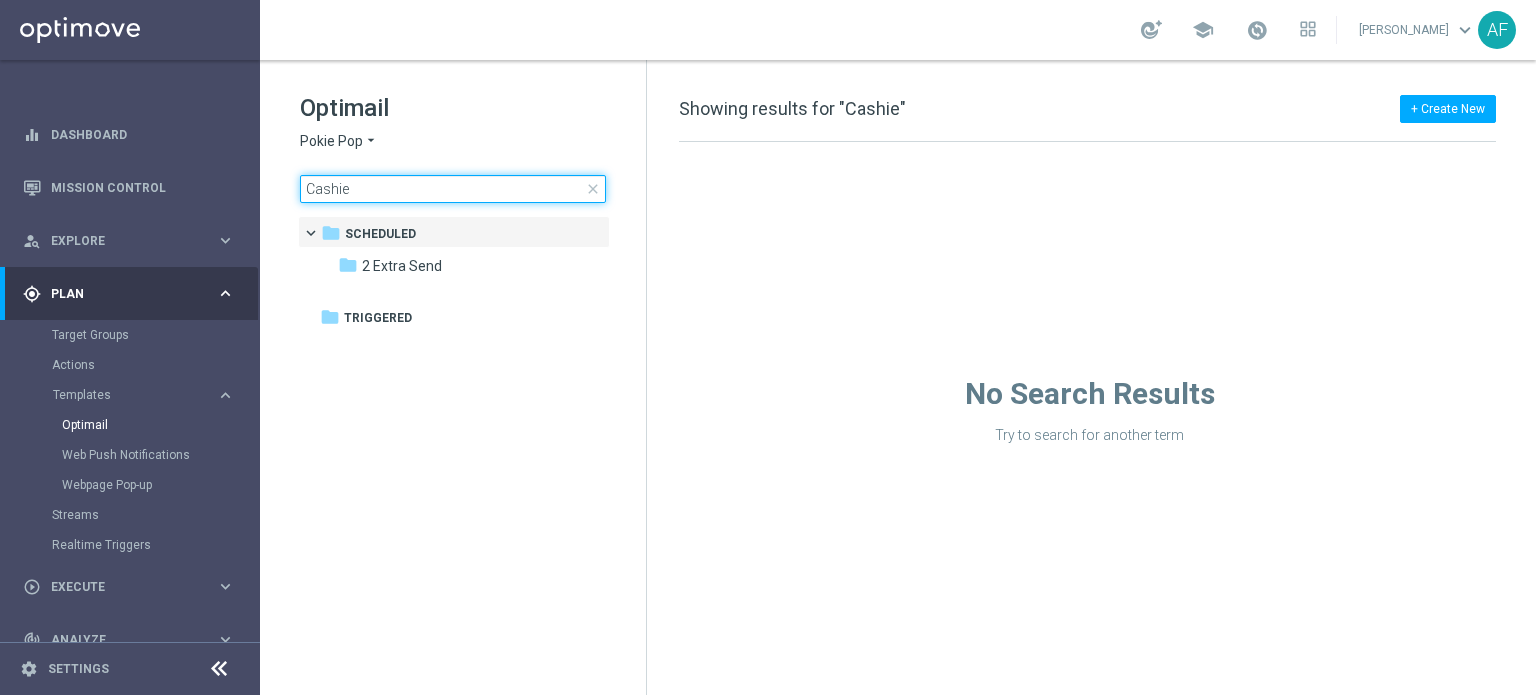 type on "Cashier" 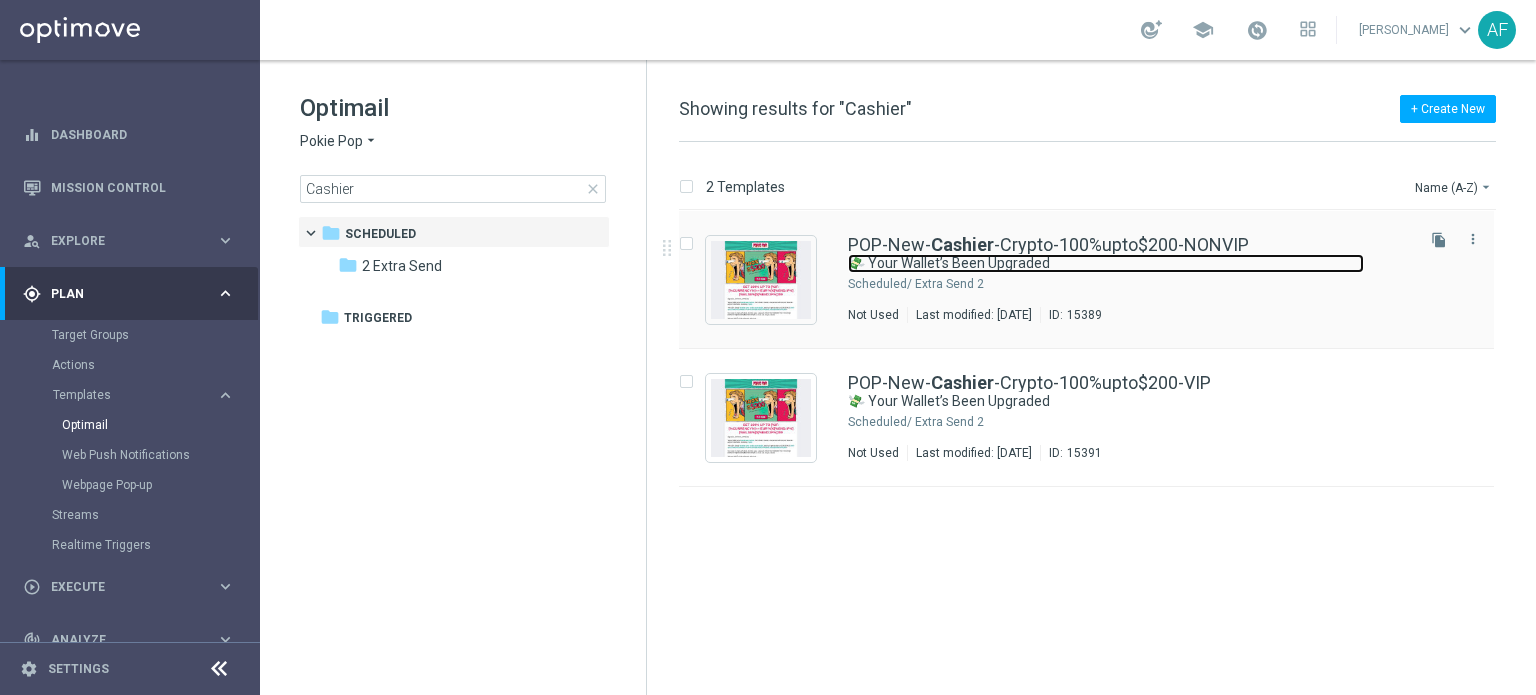 click on "💸 Your Wallet’s Been Upgraded" at bounding box center [1106, 263] 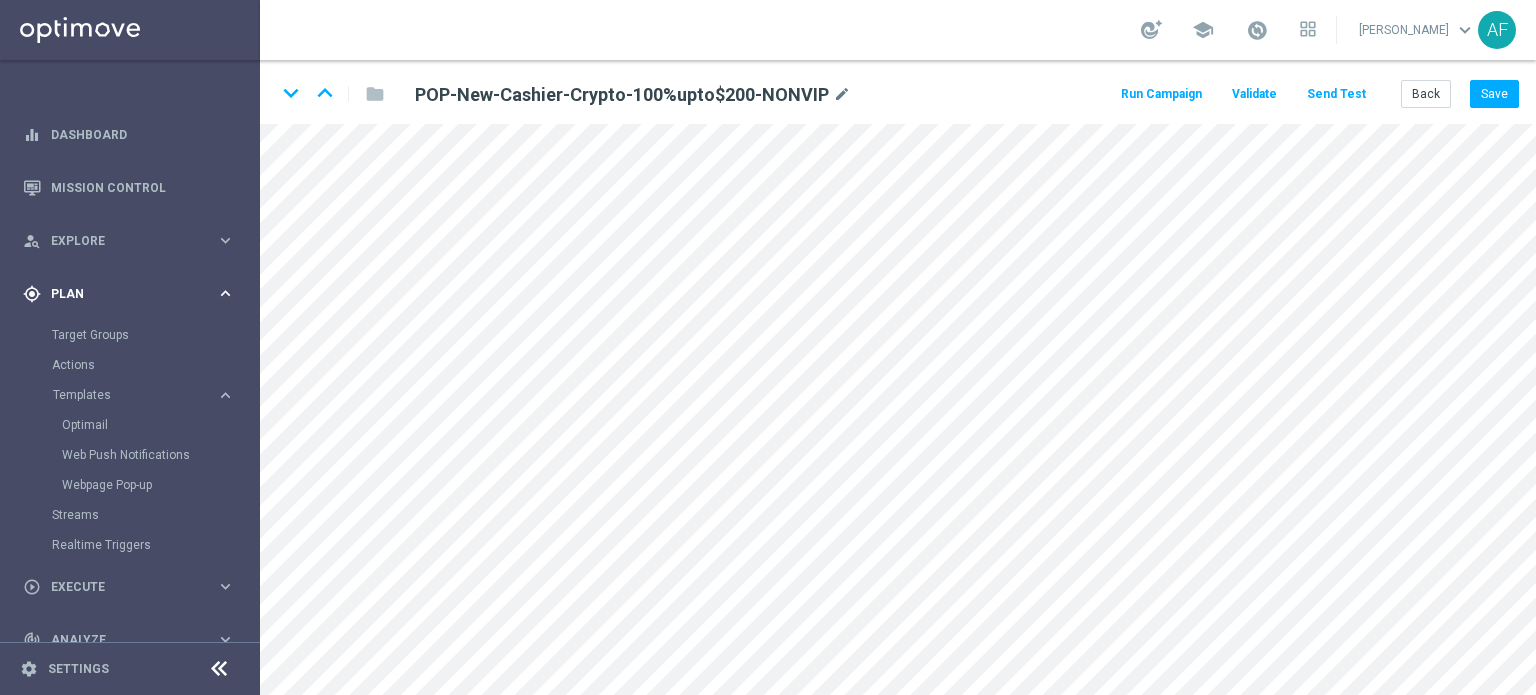click on "Plan" at bounding box center [133, 294] 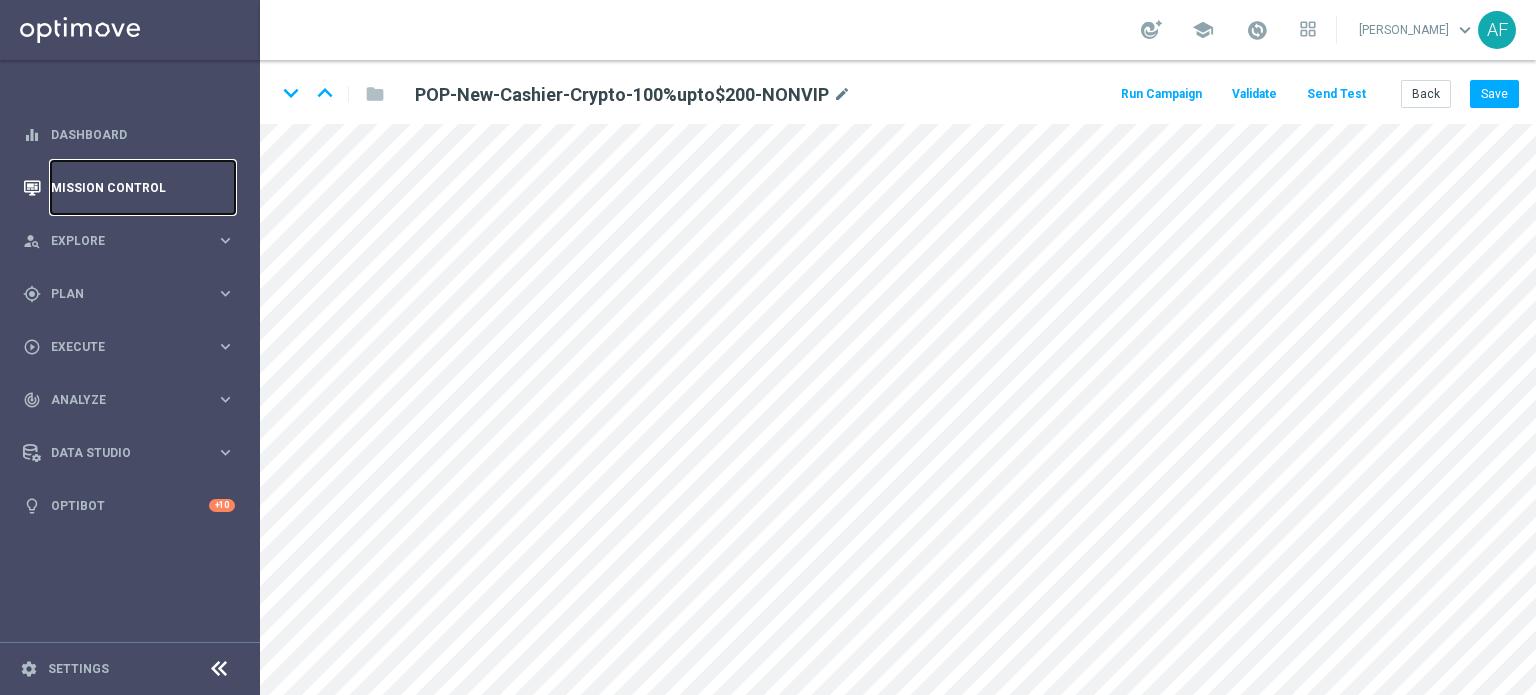 click on "Mission Control" at bounding box center [143, 187] 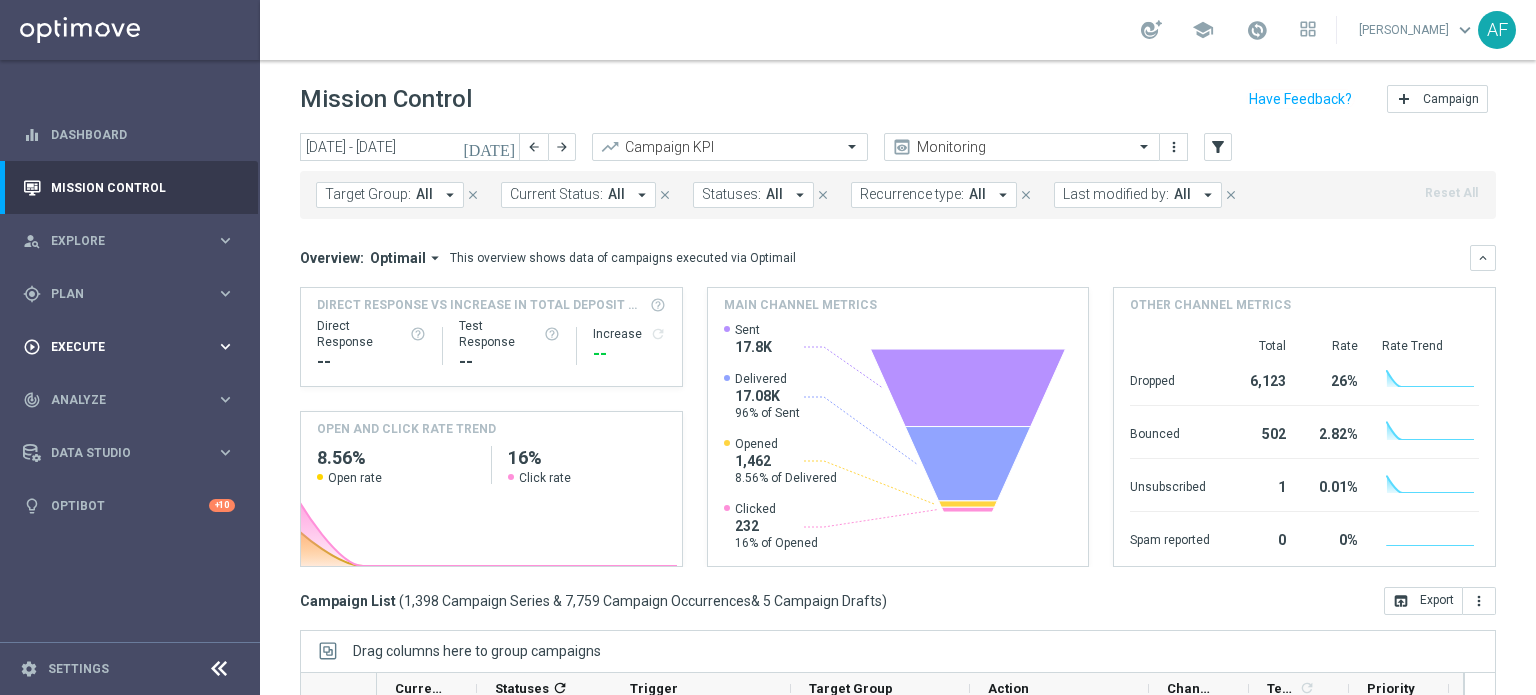 click on "Execute" at bounding box center (133, 347) 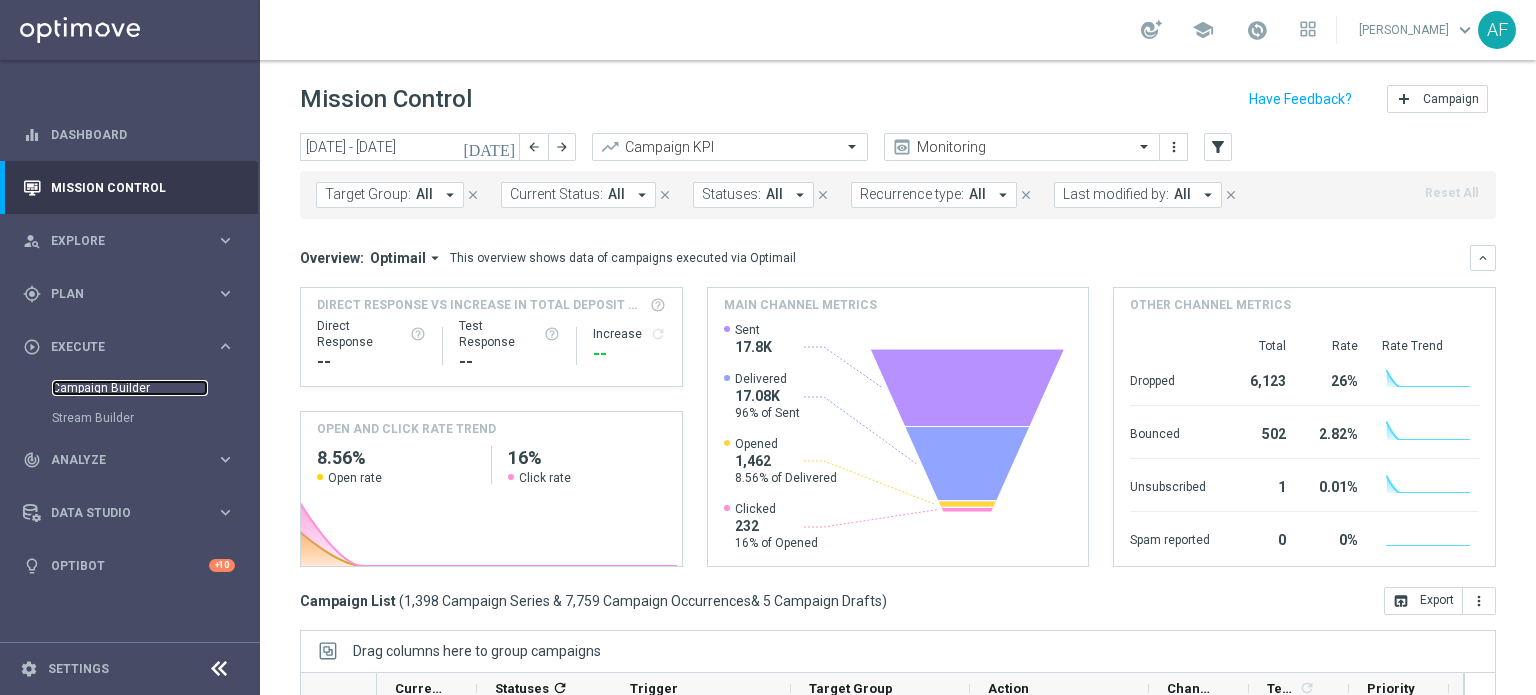 click on "Campaign Builder" at bounding box center (130, 388) 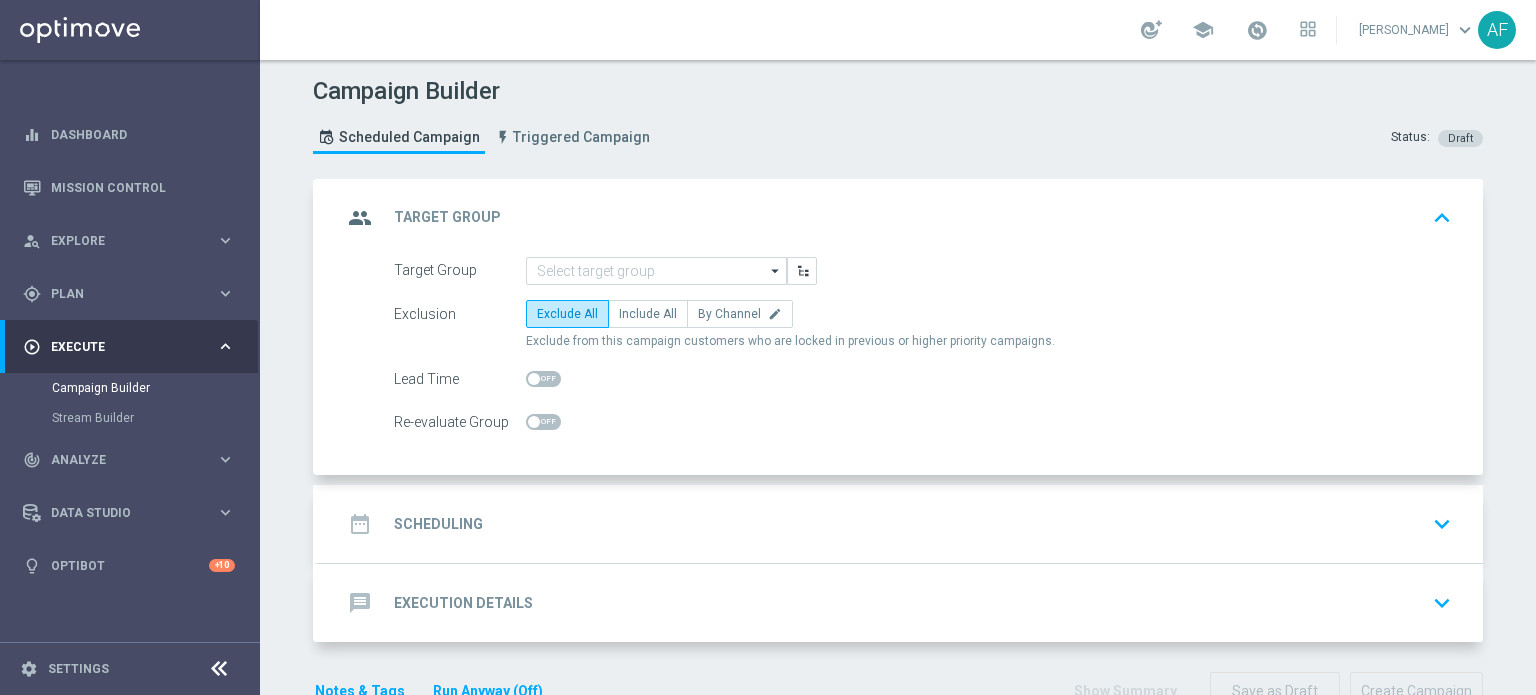 click on "Scheduling" 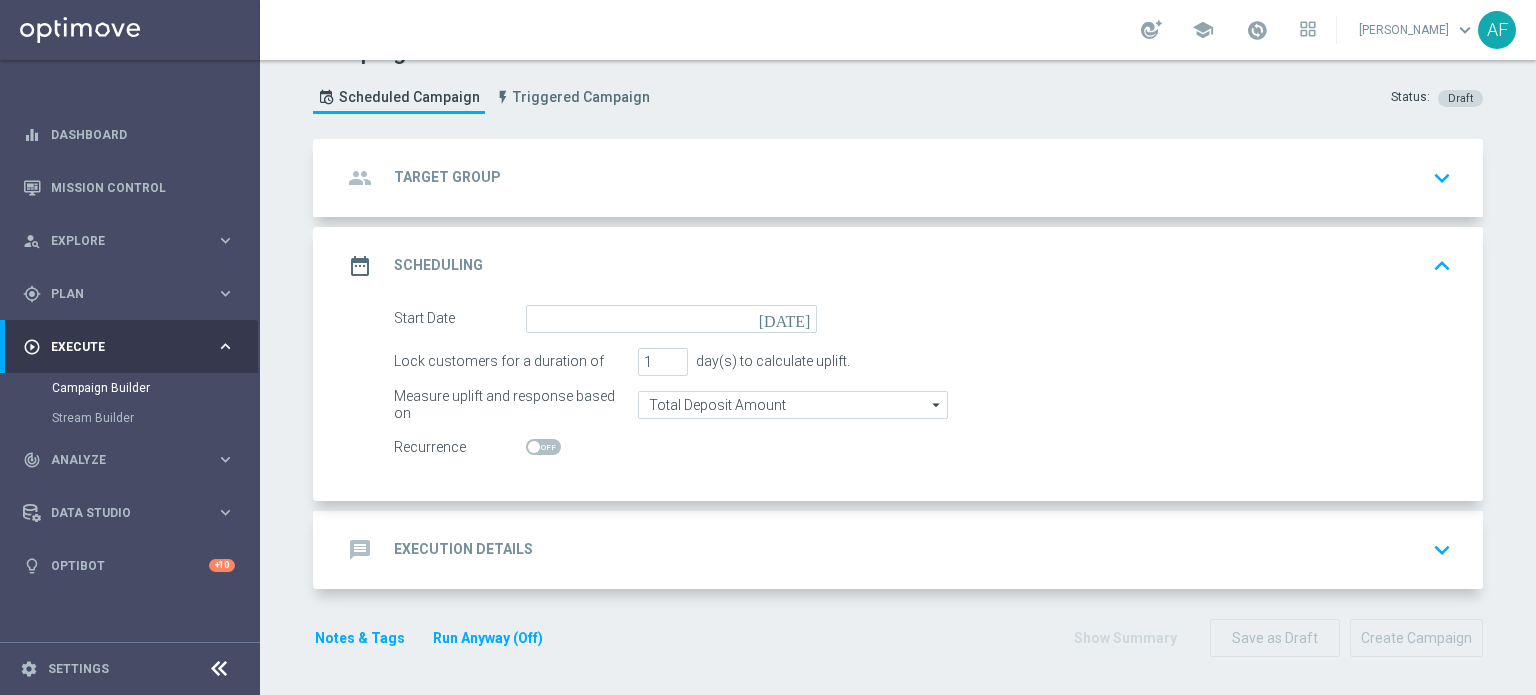 scroll, scrollTop: 39, scrollLeft: 0, axis: vertical 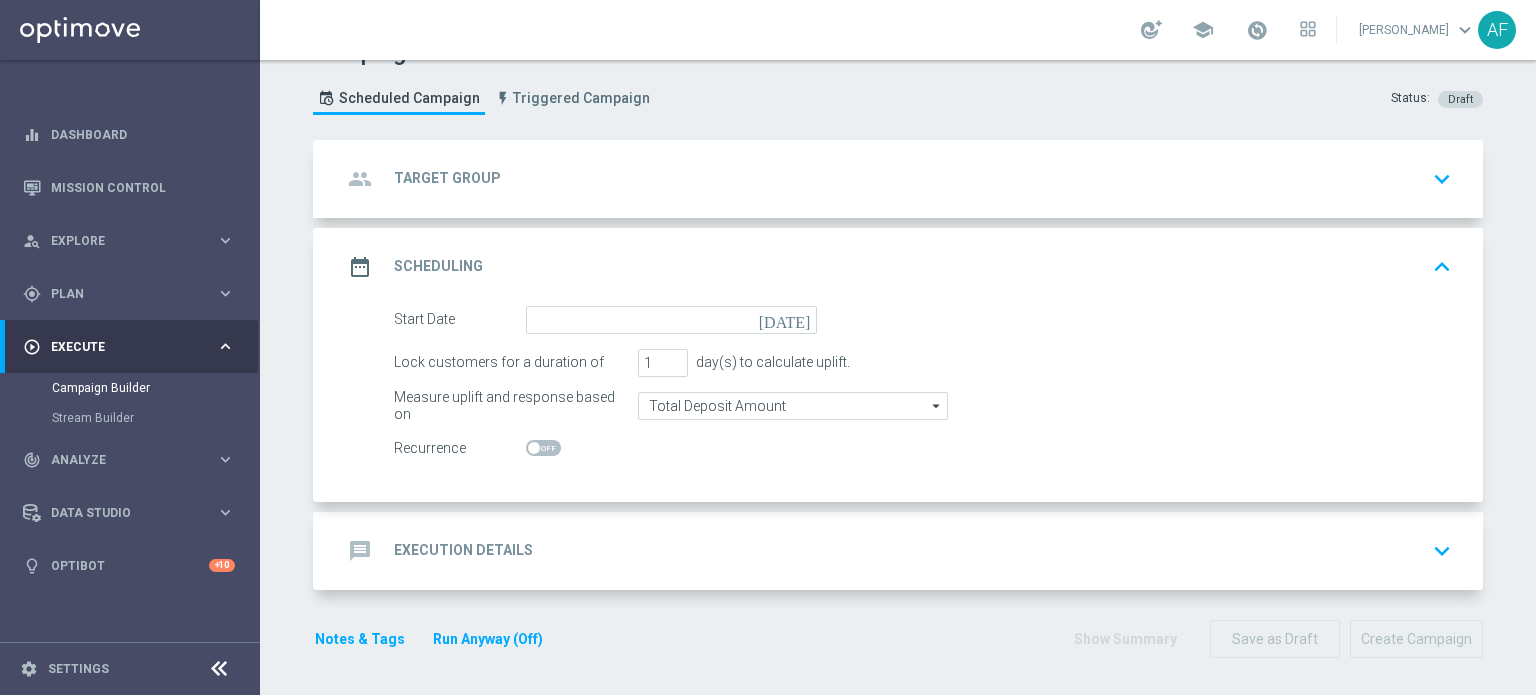 click on "message
Execution Details
keyboard_arrow_down" 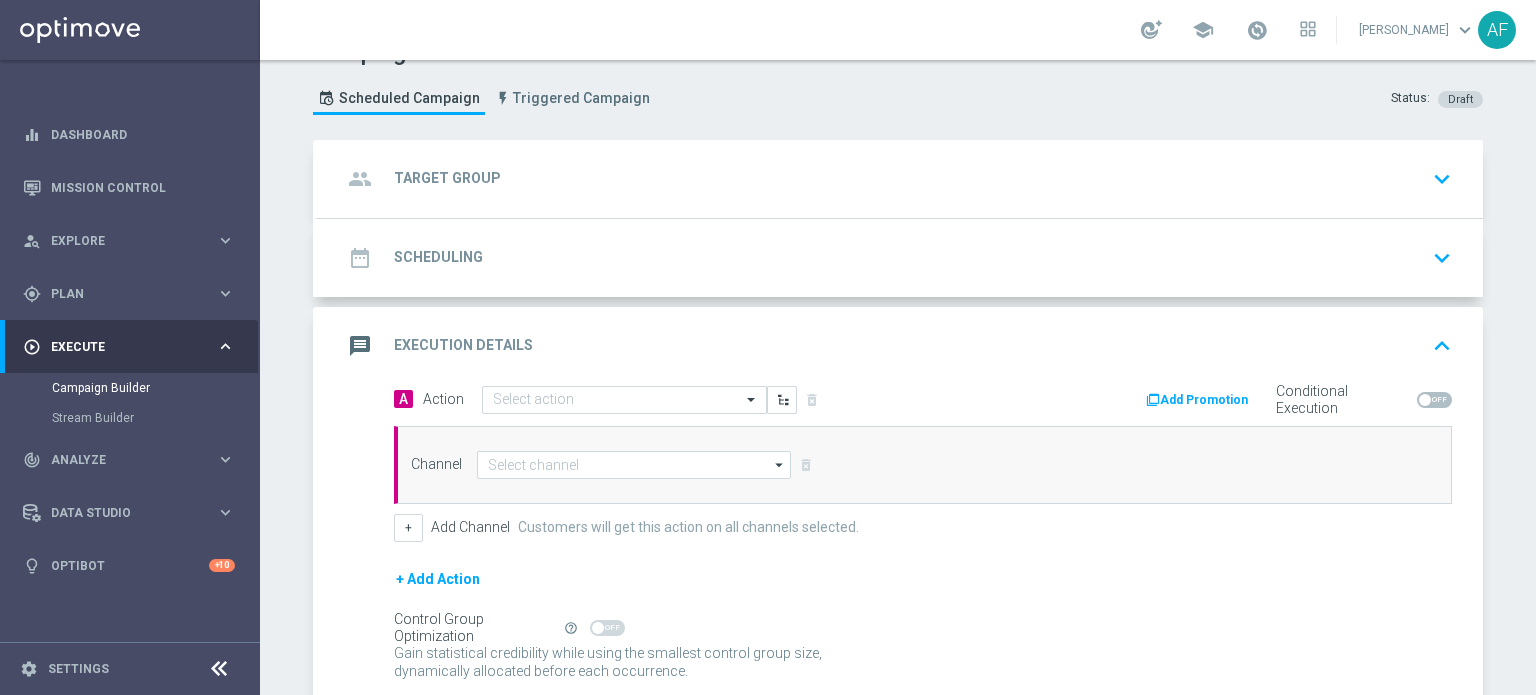 scroll, scrollTop: 40, scrollLeft: 0, axis: vertical 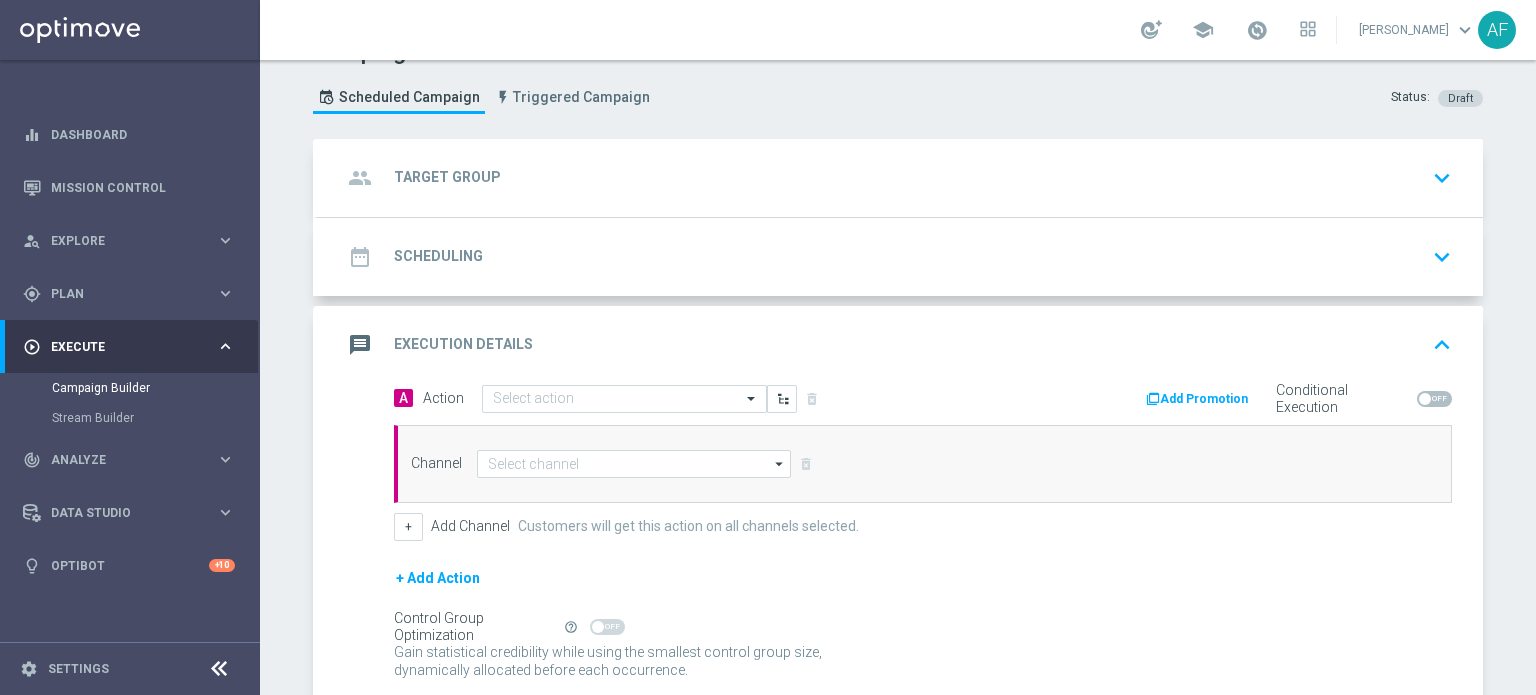 click on "play_circle_outline
Execute" at bounding box center (119, 347) 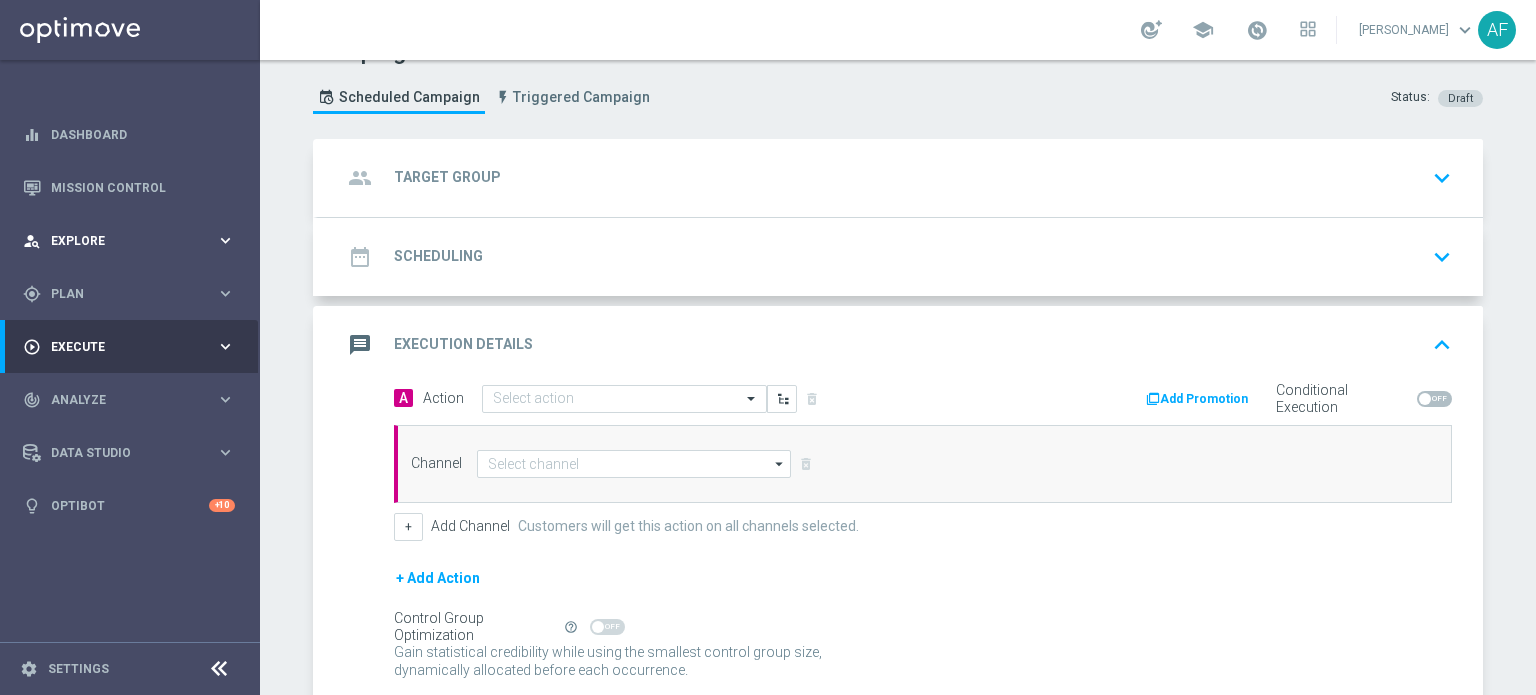 click on "person_search
Explore" at bounding box center (119, 241) 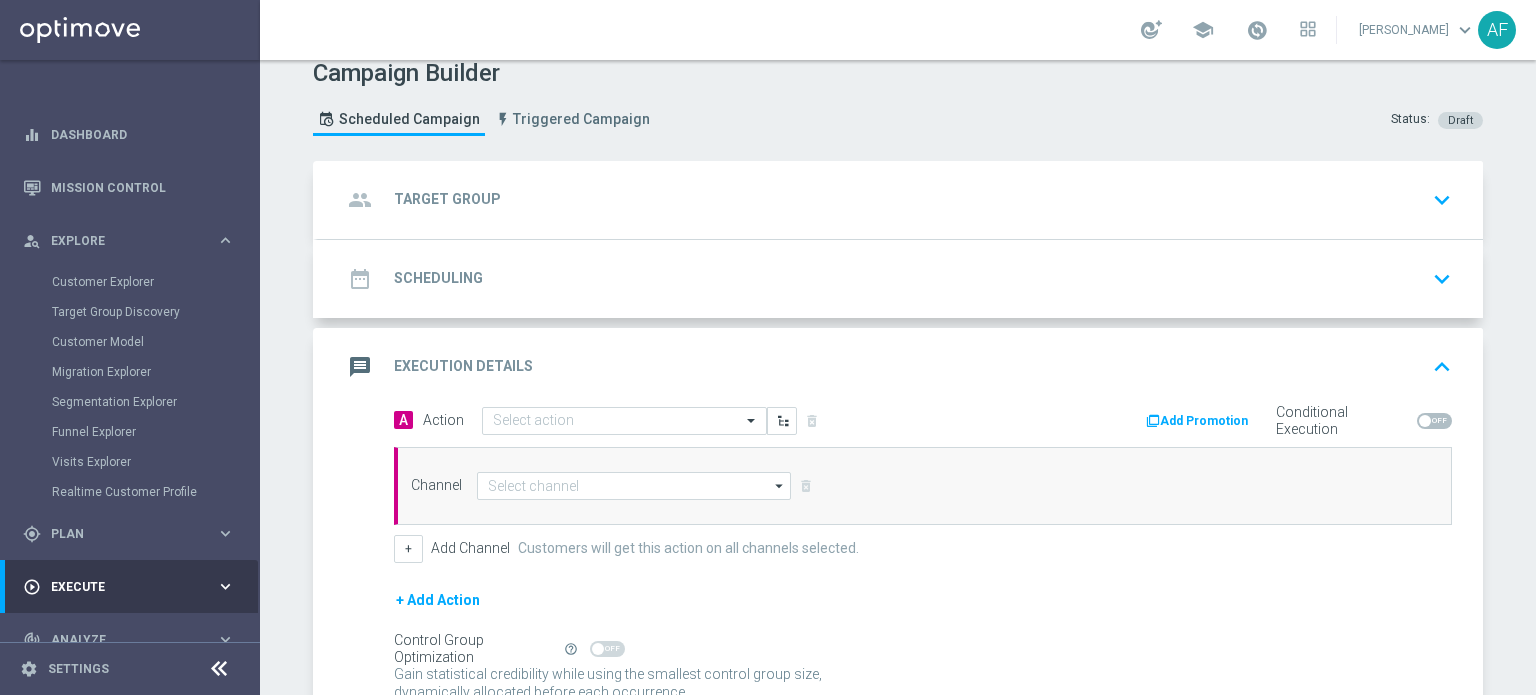 scroll, scrollTop: 0, scrollLeft: 0, axis: both 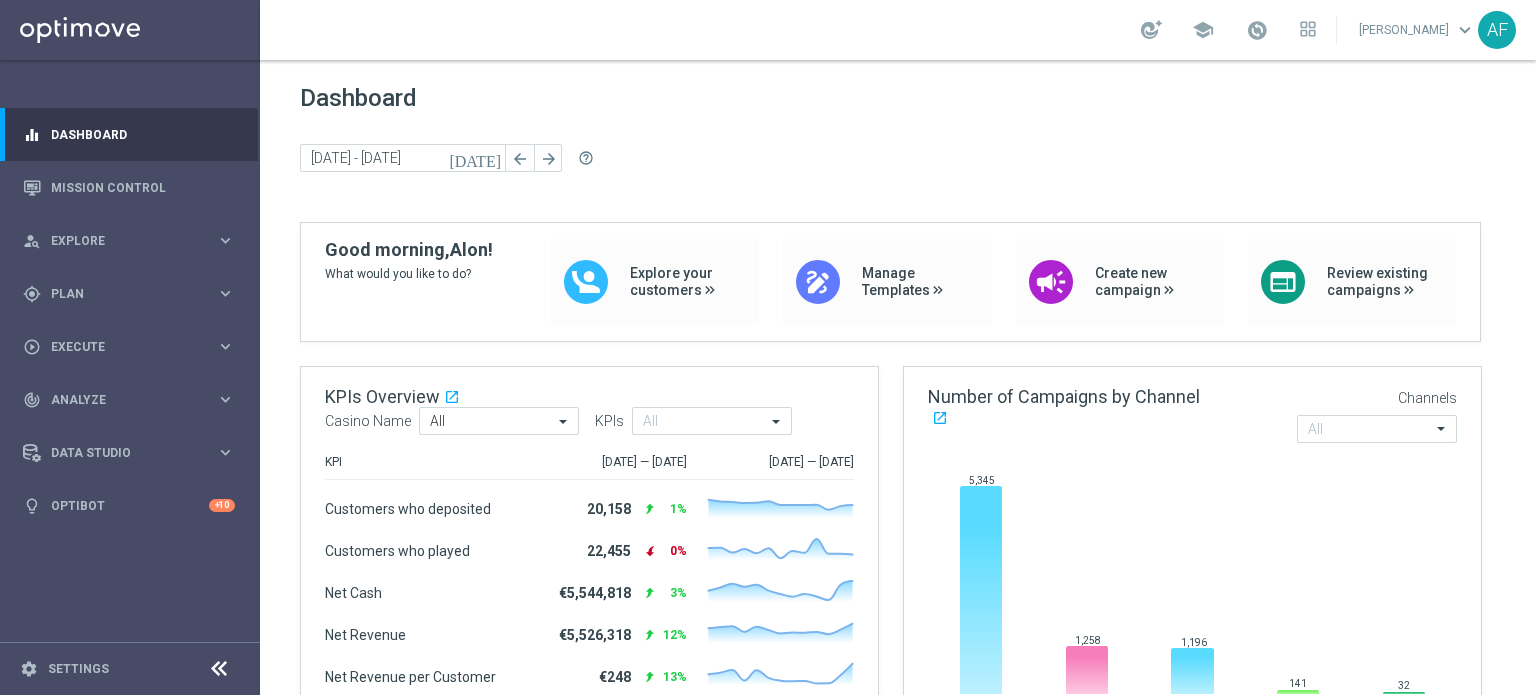 click on "[DATE] [DATE] - [DATE] arrow_back arrow_forward  help_outline" 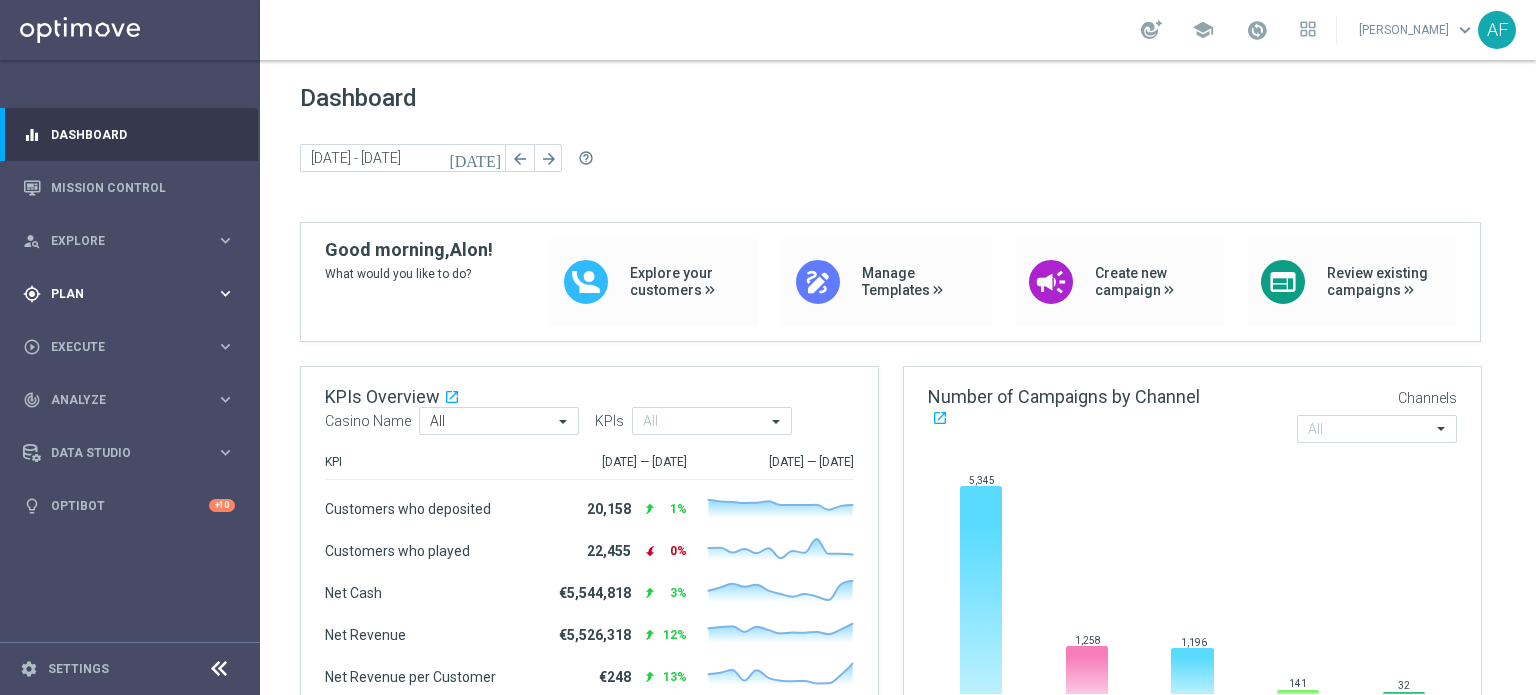 click on "gps_fixed
Plan" at bounding box center (119, 294) 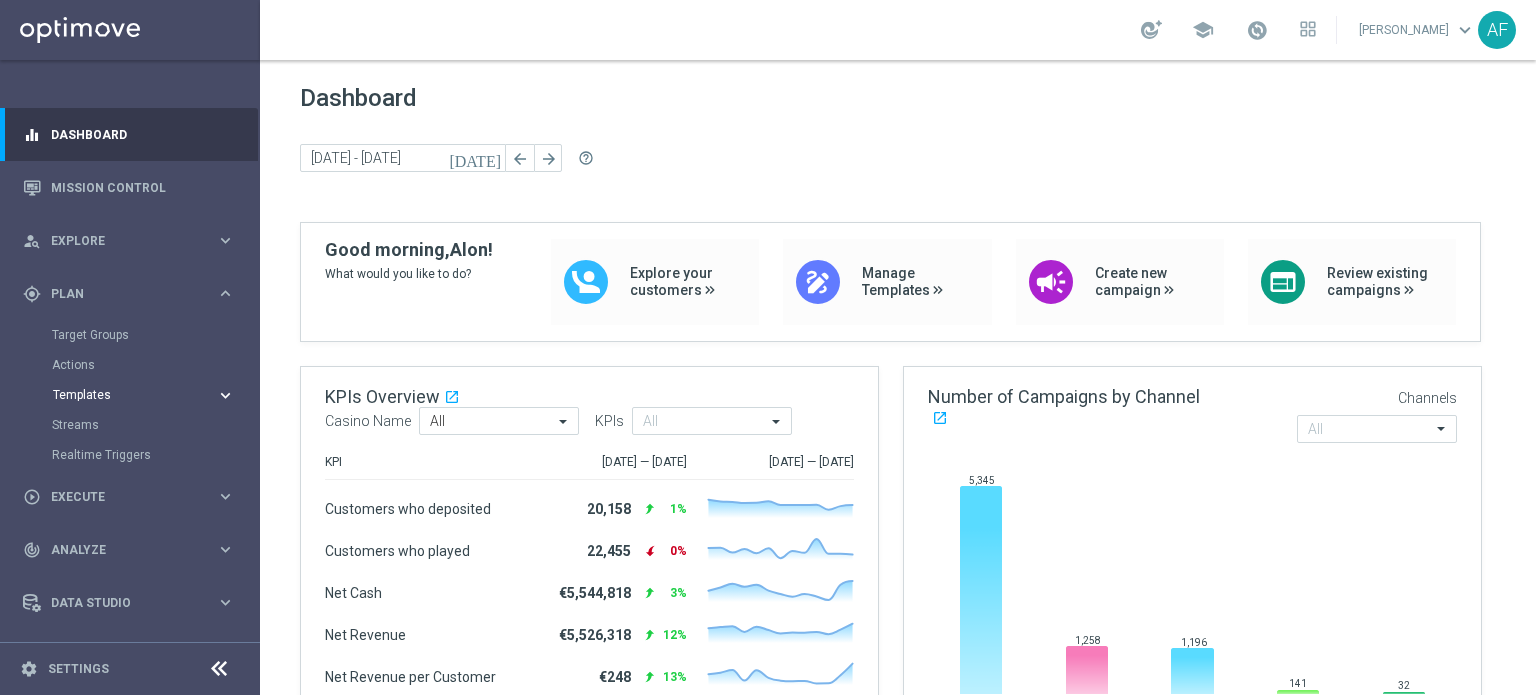 click on "Templates" at bounding box center (124, 395) 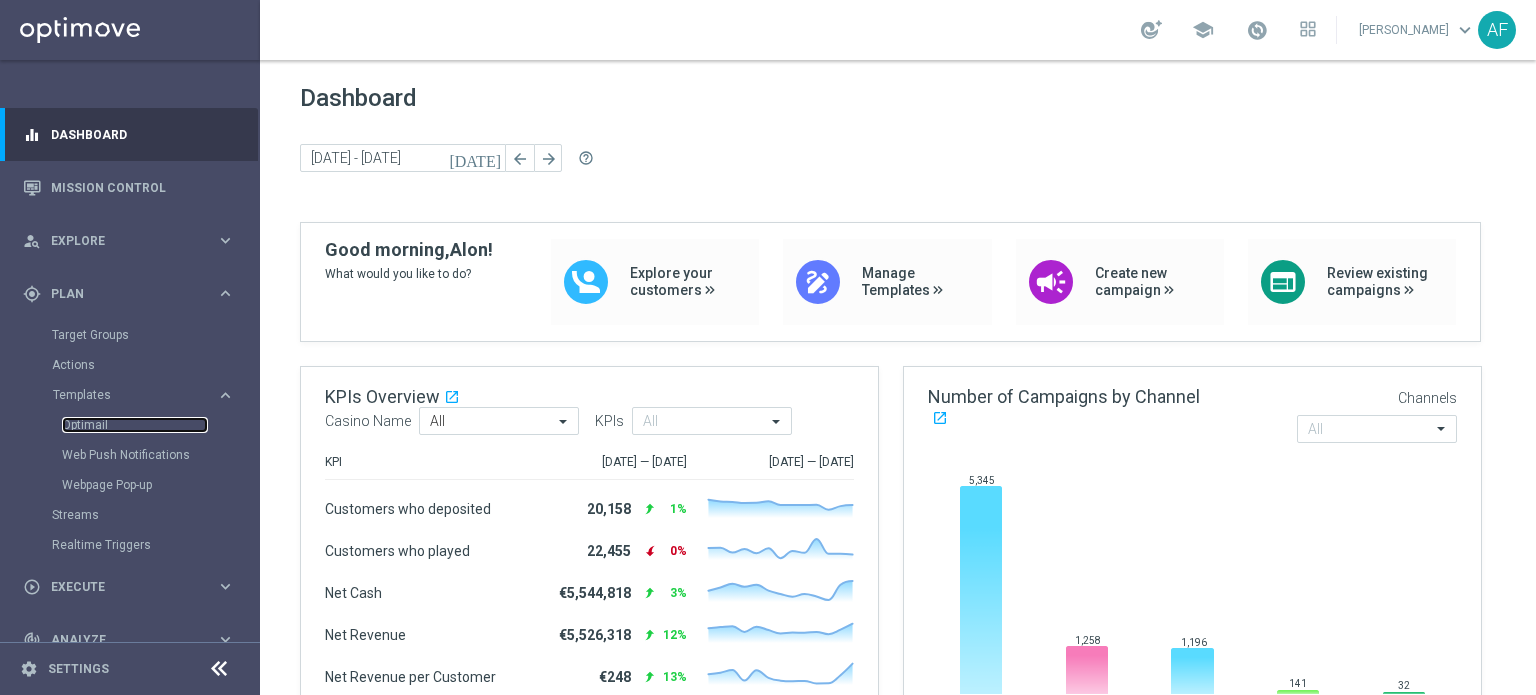 click on "Optimail" at bounding box center [135, 425] 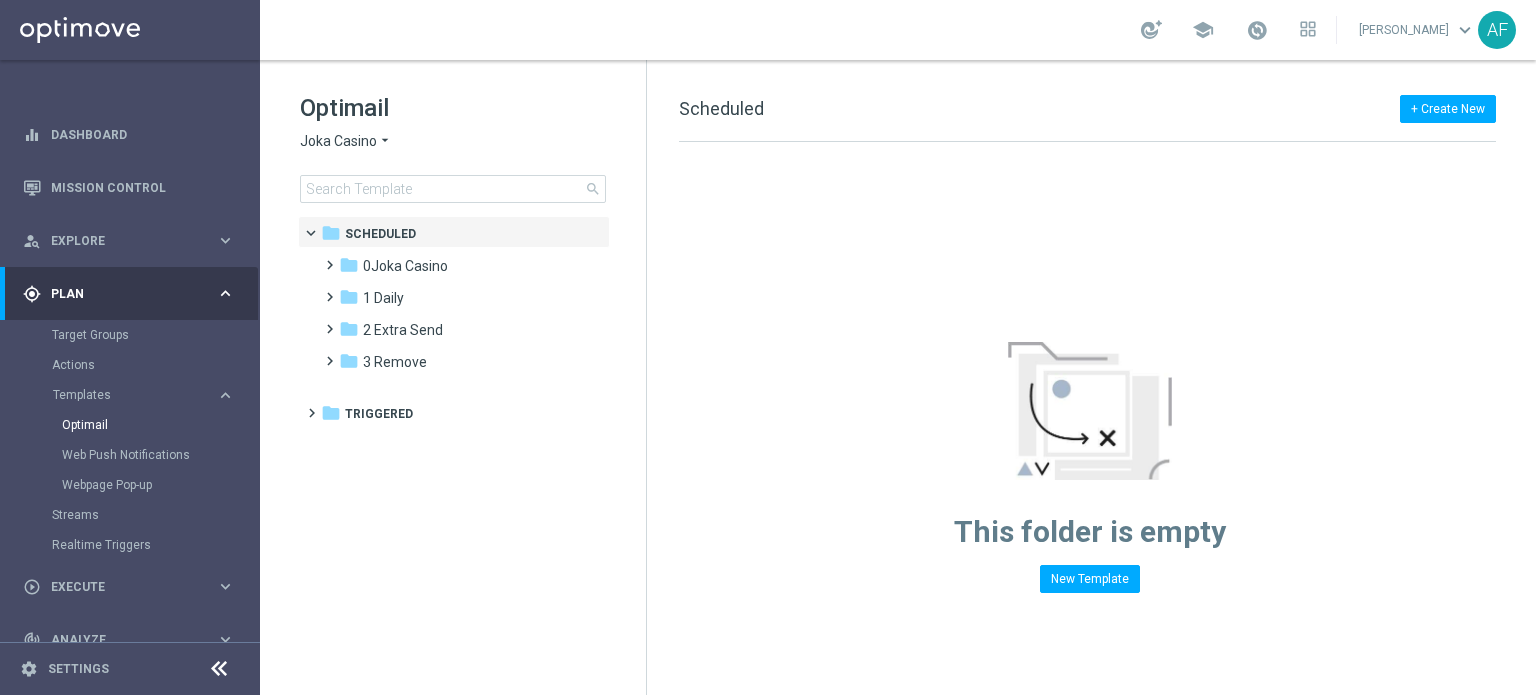 click on "arrow_drop_down" 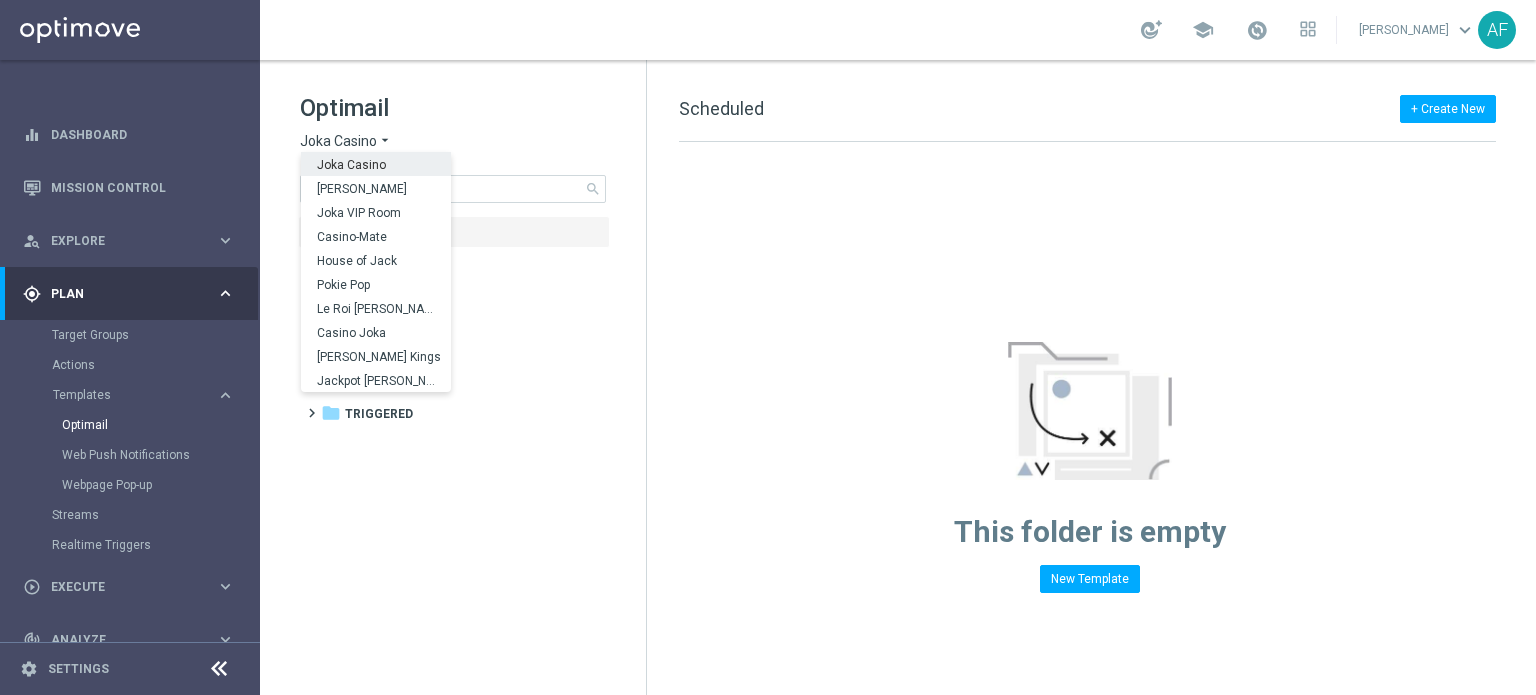 click on "Joka Casino" at bounding box center (0, 0) 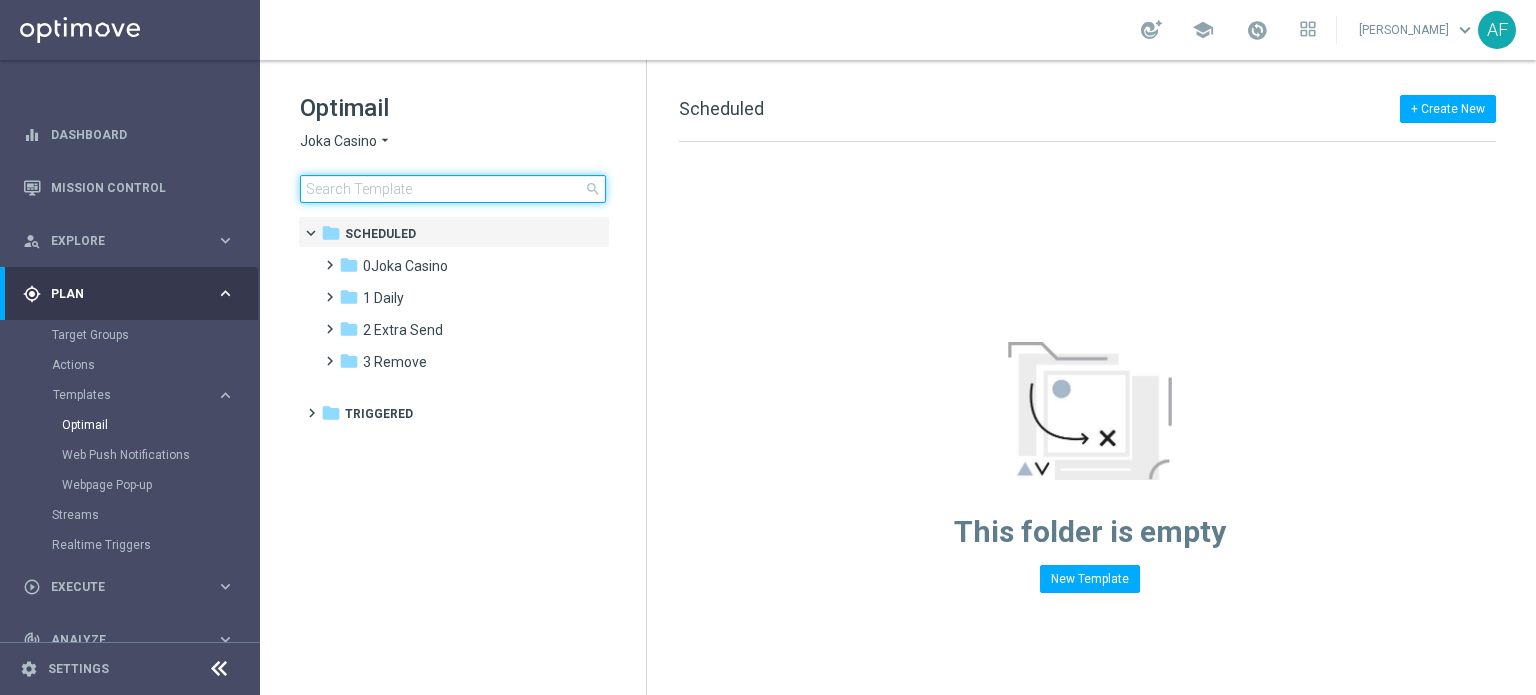 click 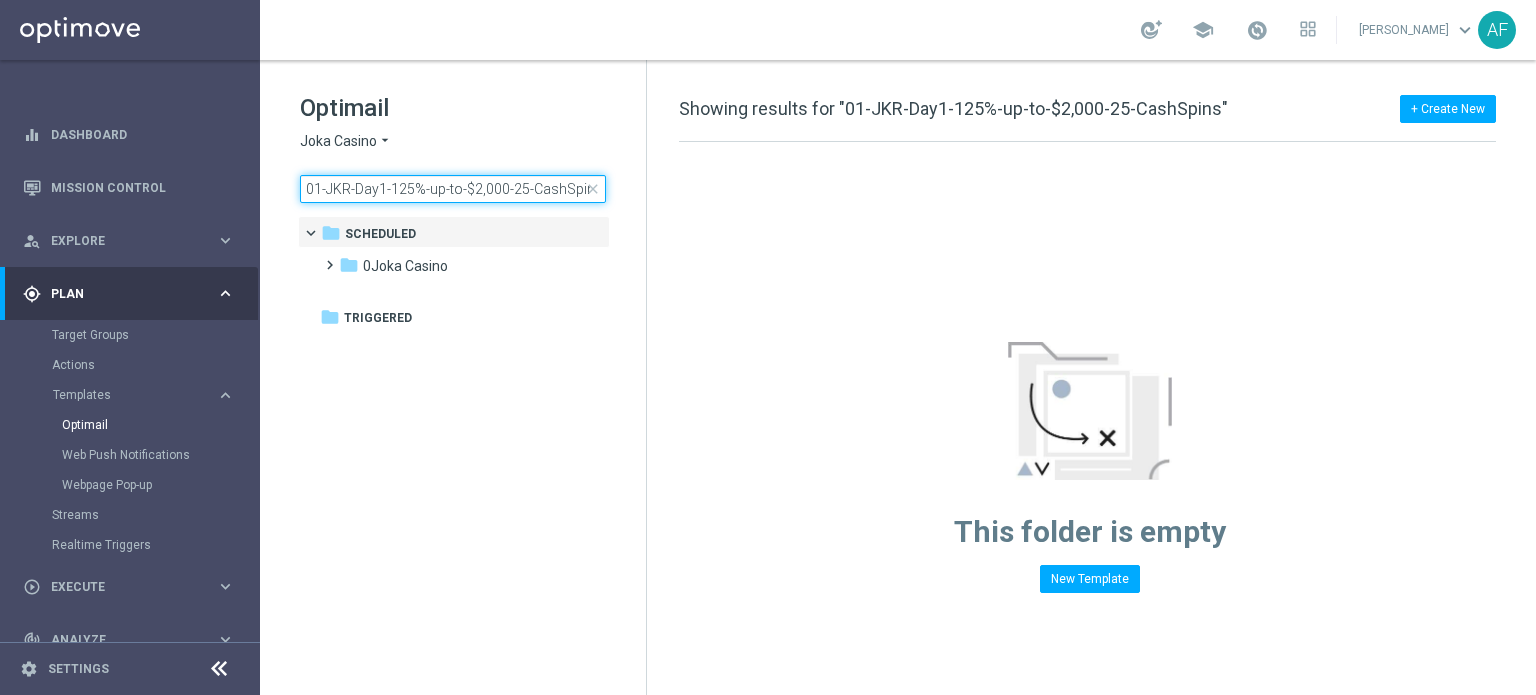 scroll, scrollTop: 0, scrollLeft: 3, axis: horizontal 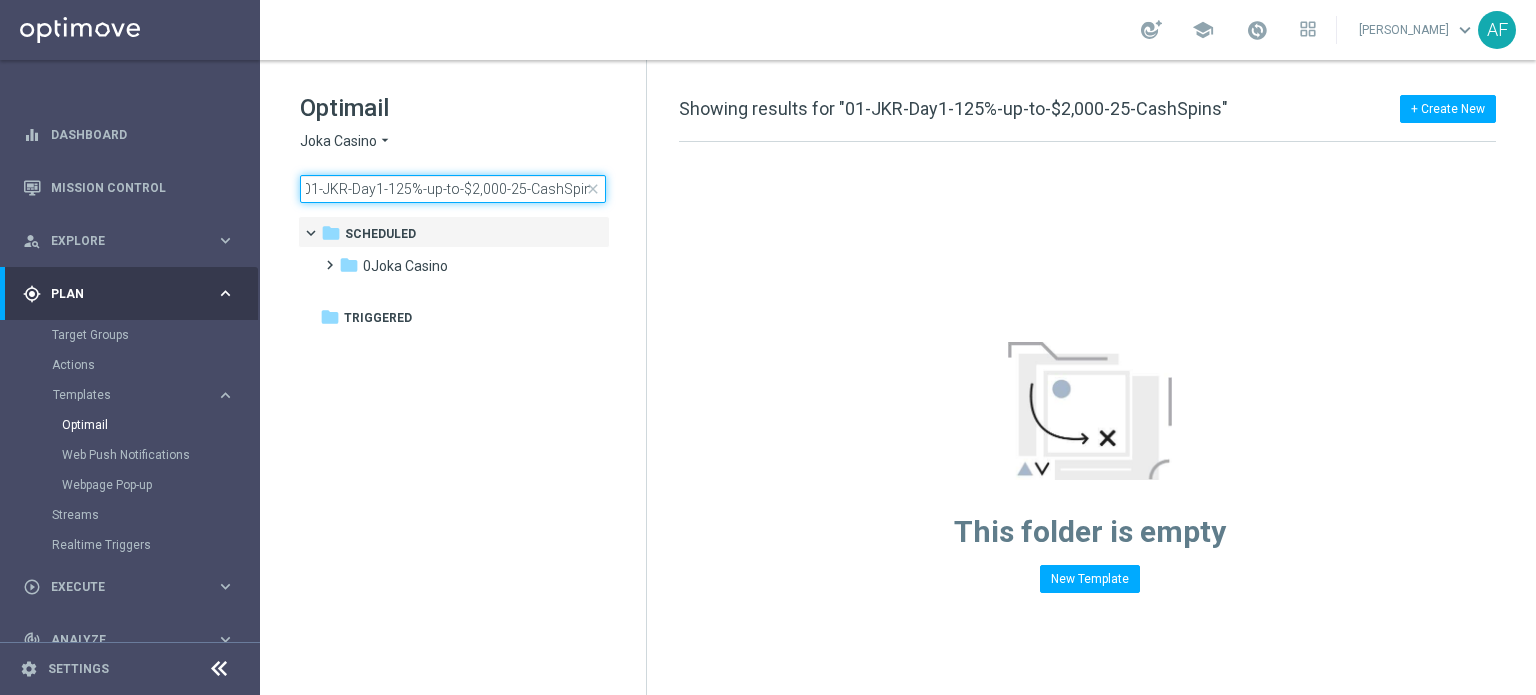 type on "01-JKR-Day1-125%-up-to-$2,000-25-CashSpins" 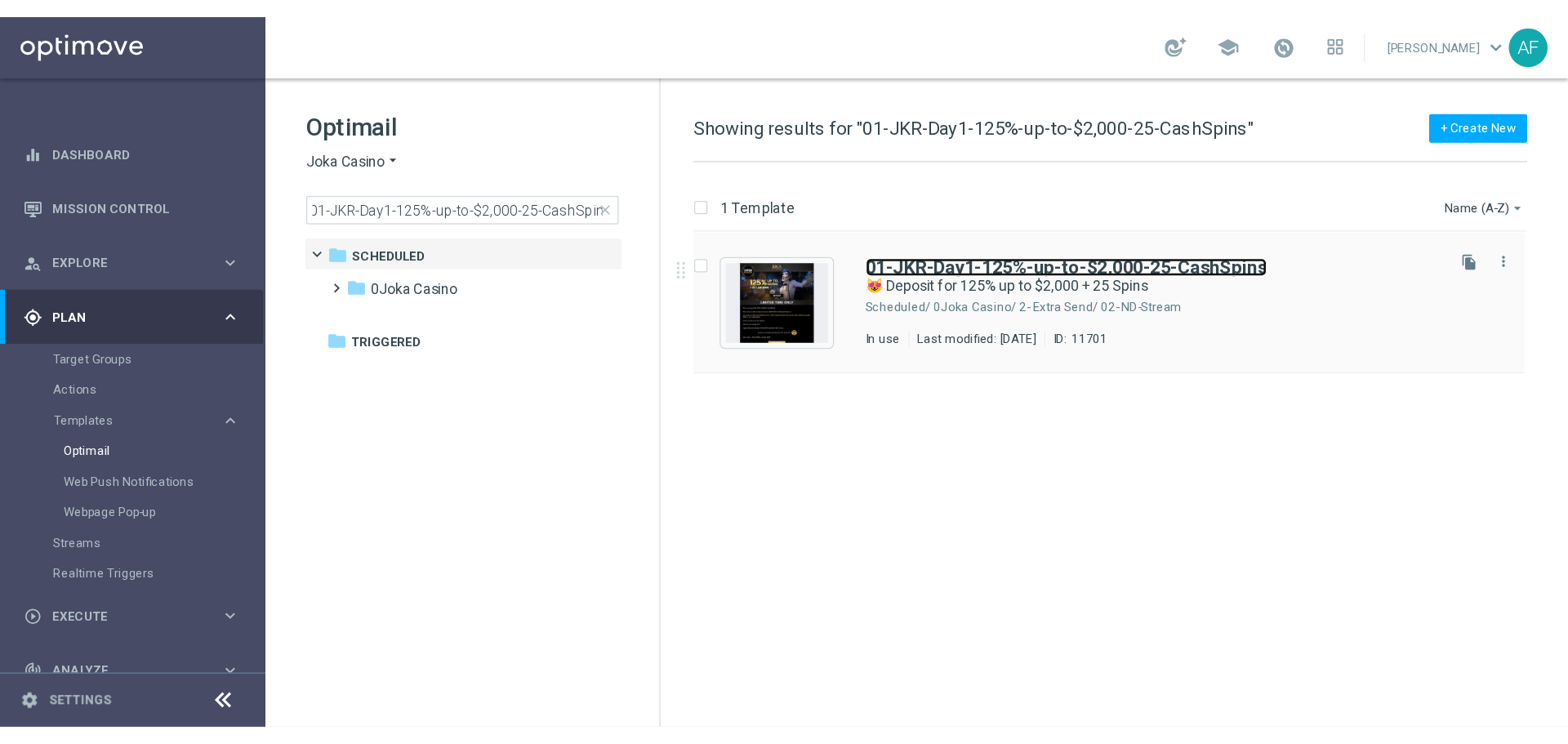 scroll, scrollTop: 0, scrollLeft: 0, axis: both 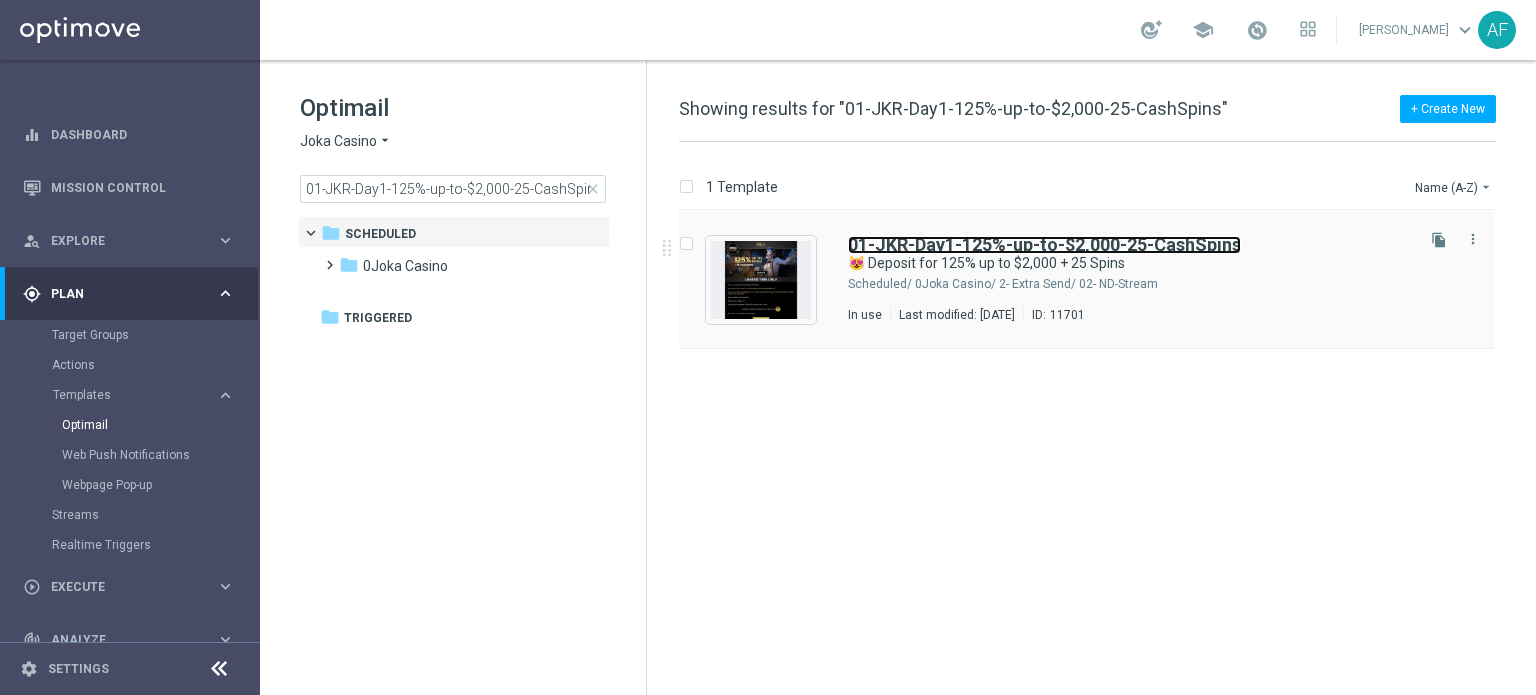 click on "01-JKR-Day1-125%-up-to-$2,000-25-CashSpins" at bounding box center (1044, 244) 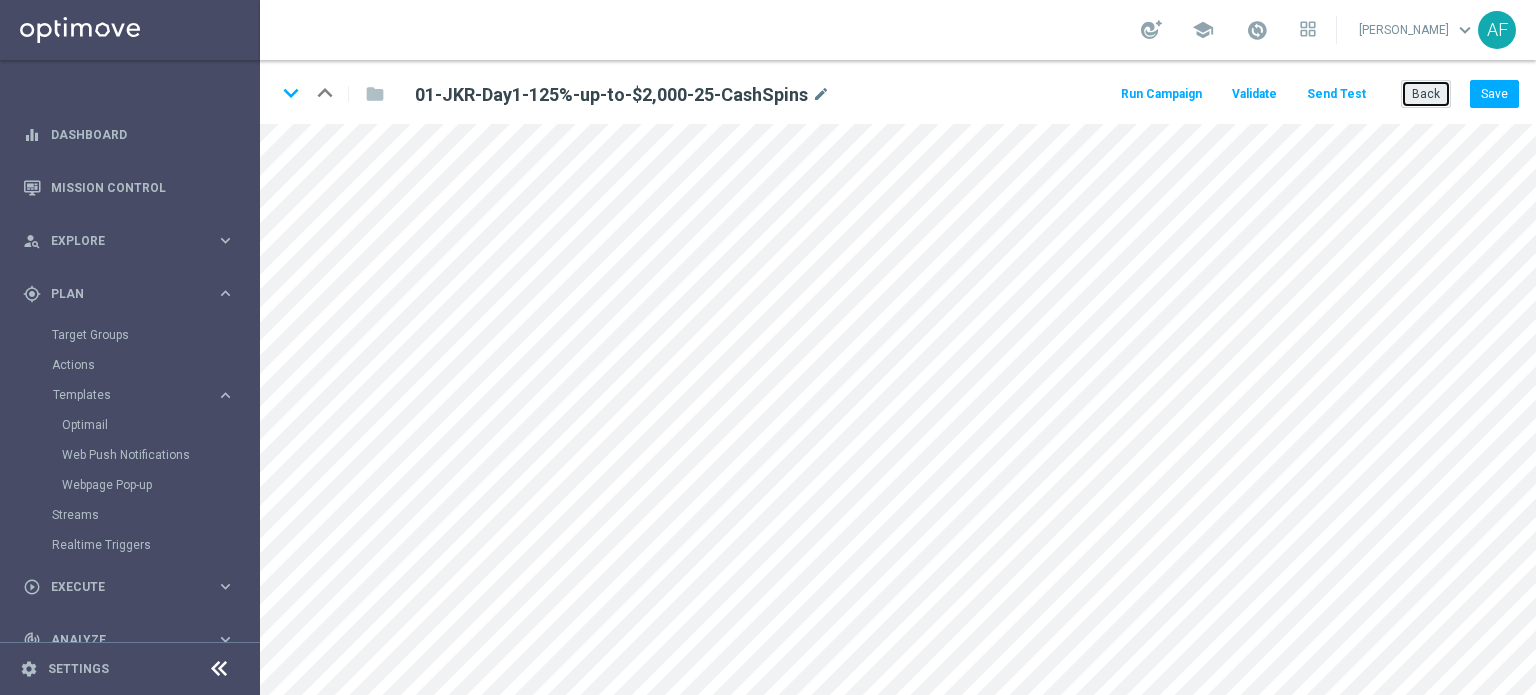 click on "Back" 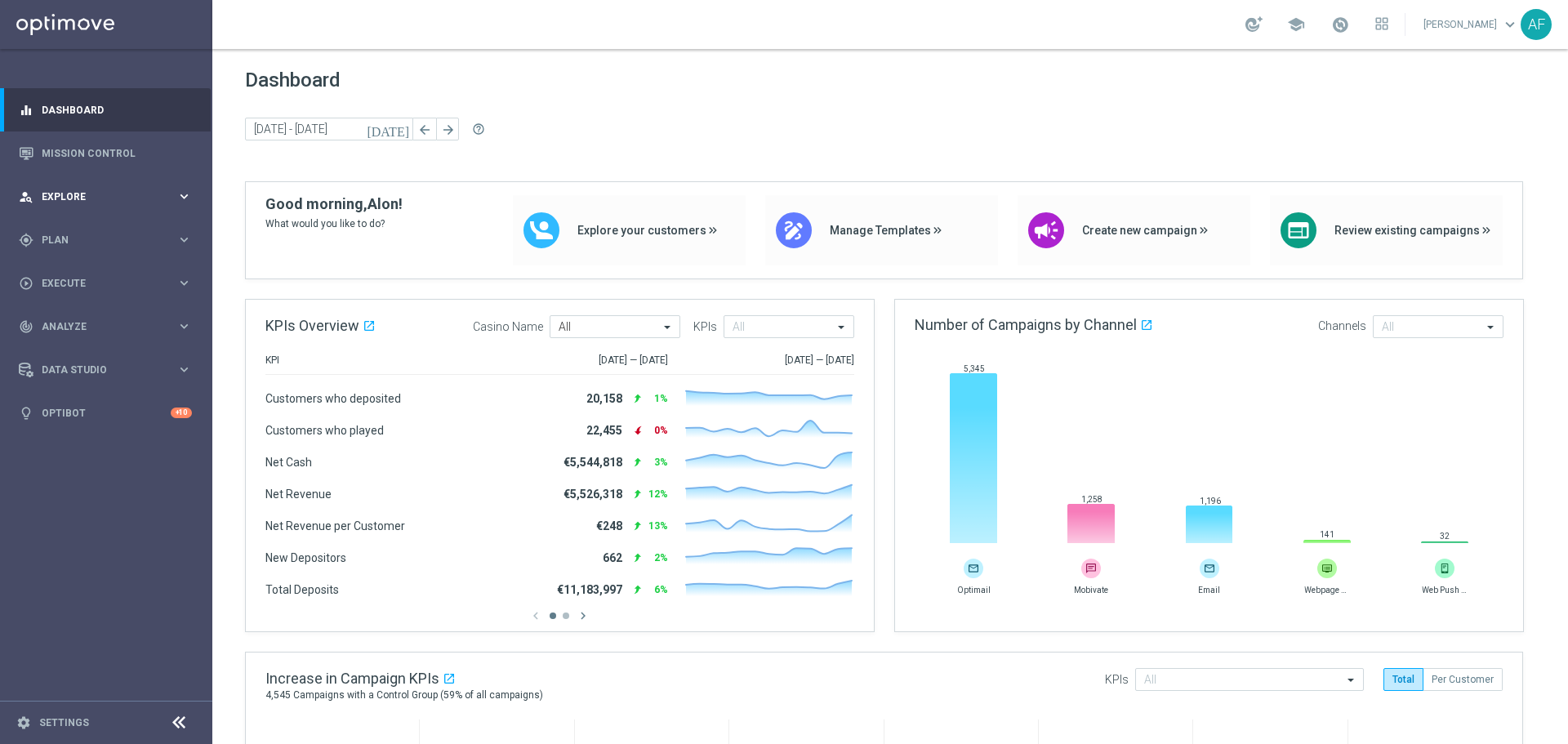 click on "person_search
Explore
keyboard_arrow_right" at bounding box center [105, 196] 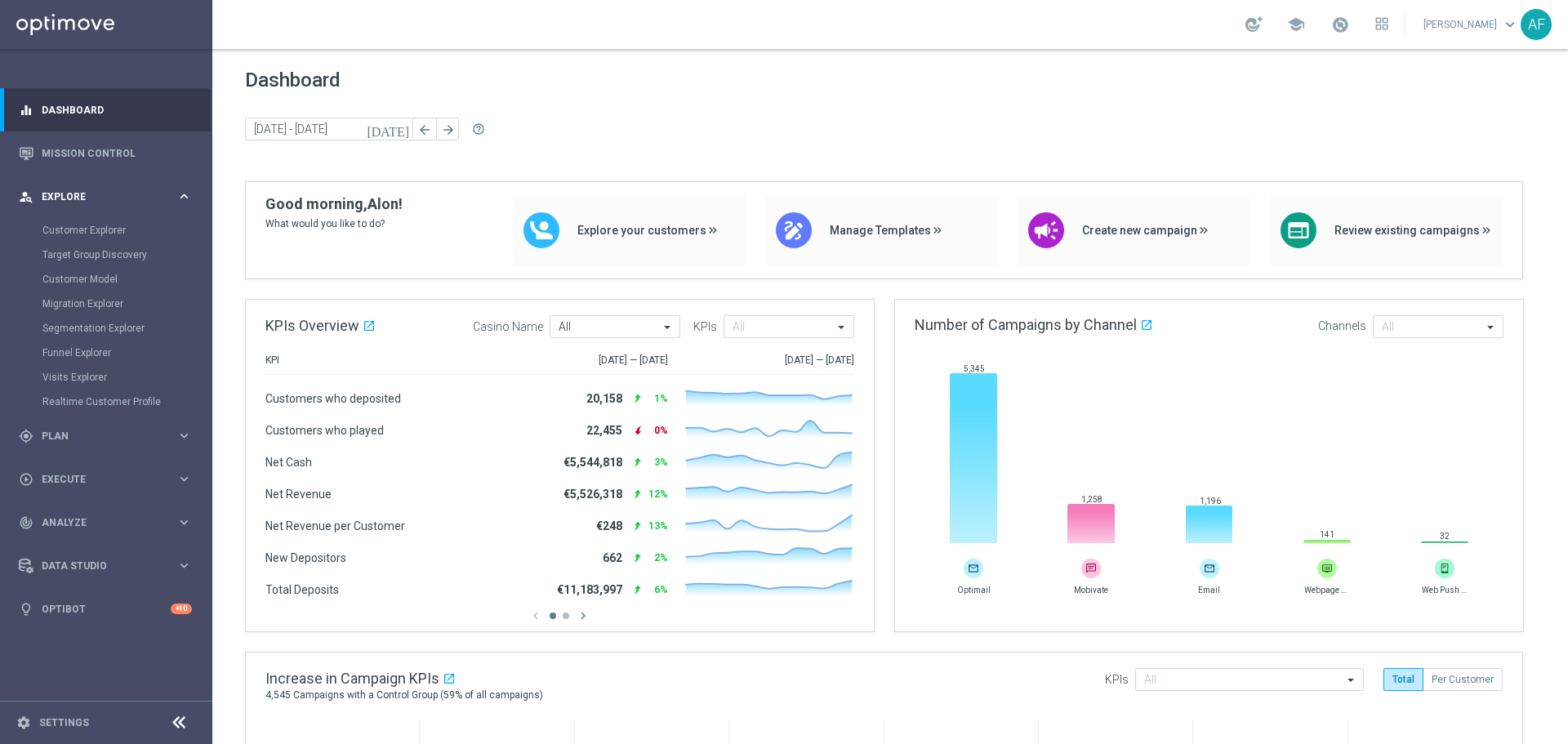 click on "person_search
Explore
keyboard_arrow_right" at bounding box center (105, 196) 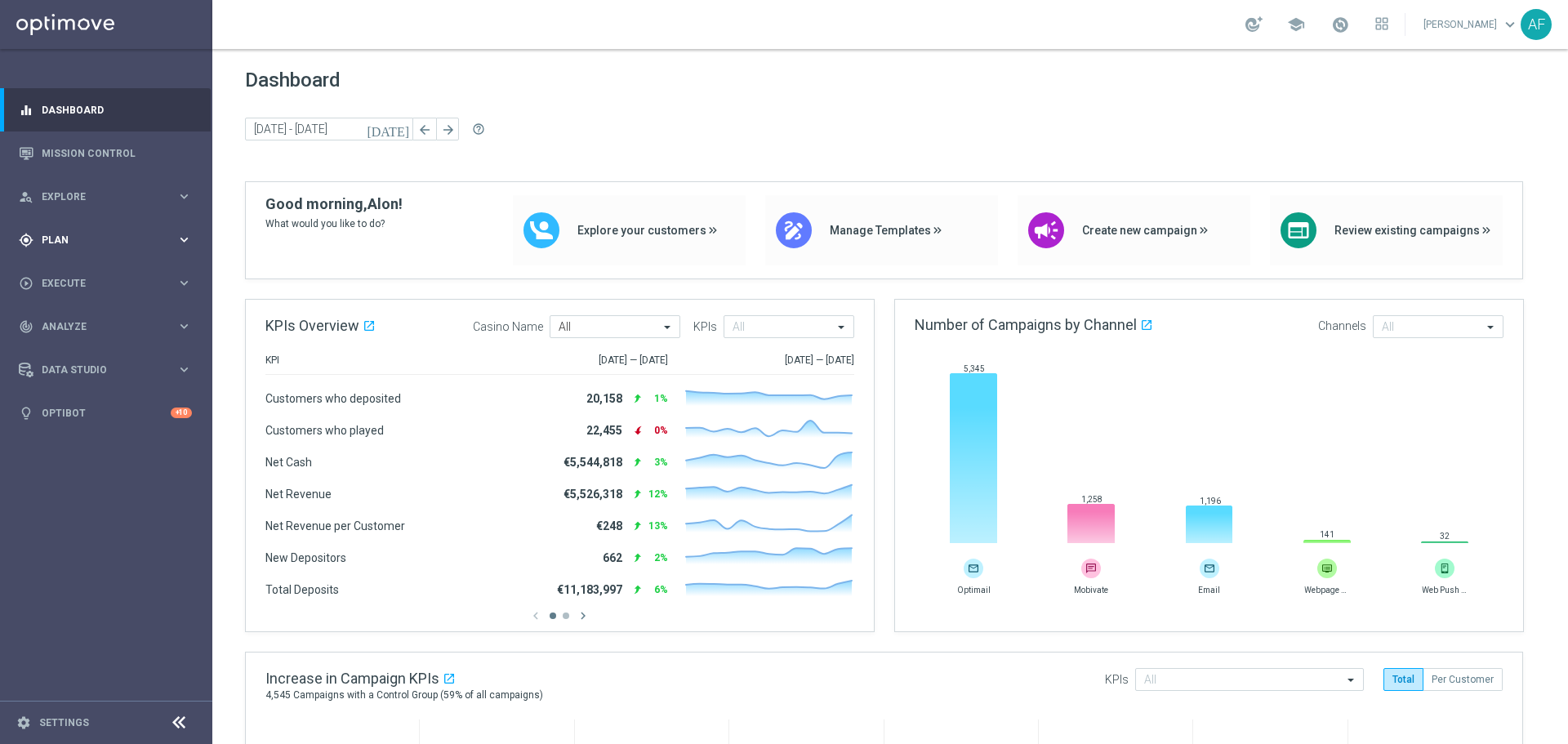 click on "gps_fixed
Plan
keyboard_arrow_right" at bounding box center (105, 239) 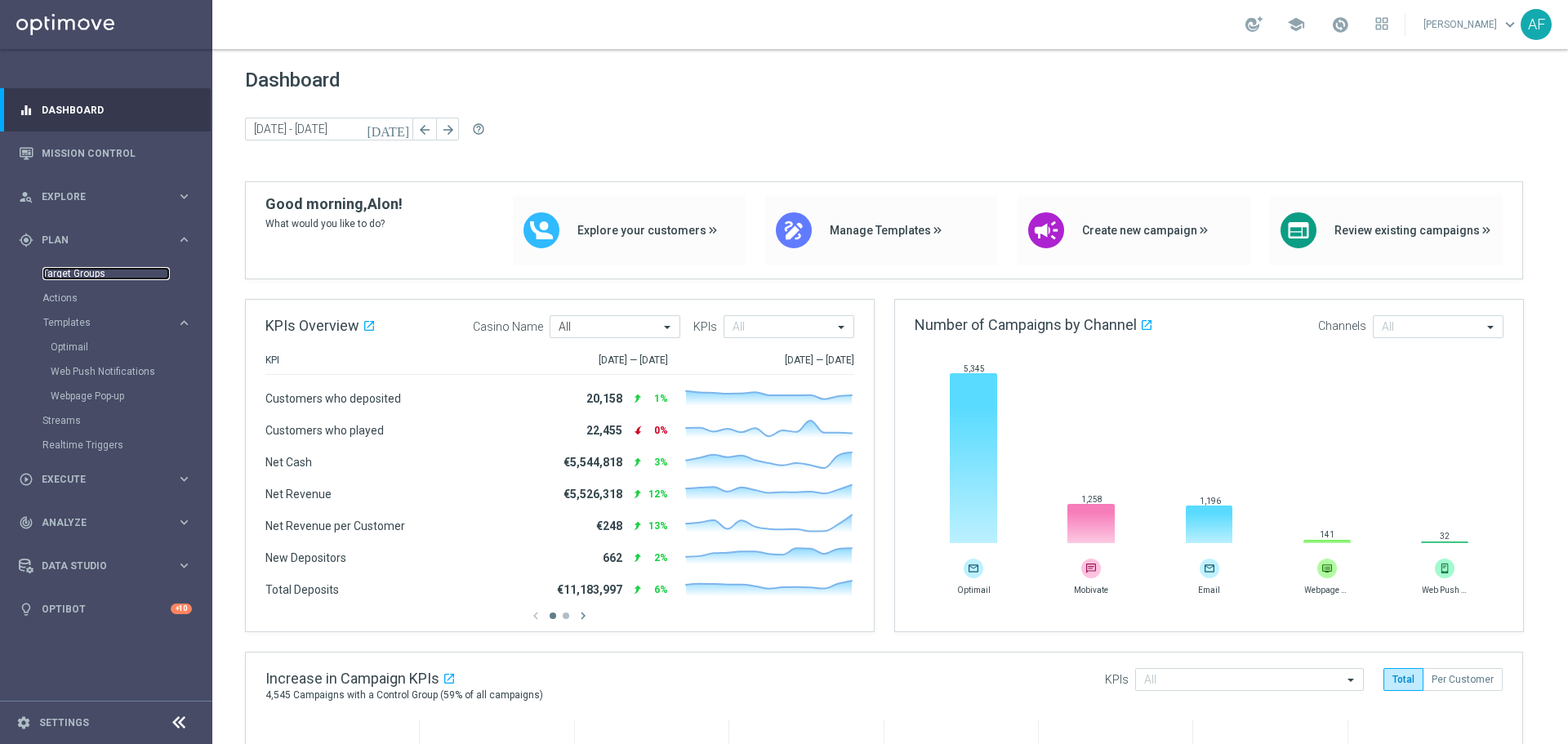 click on "Target Groups" at bounding box center [106, 274] 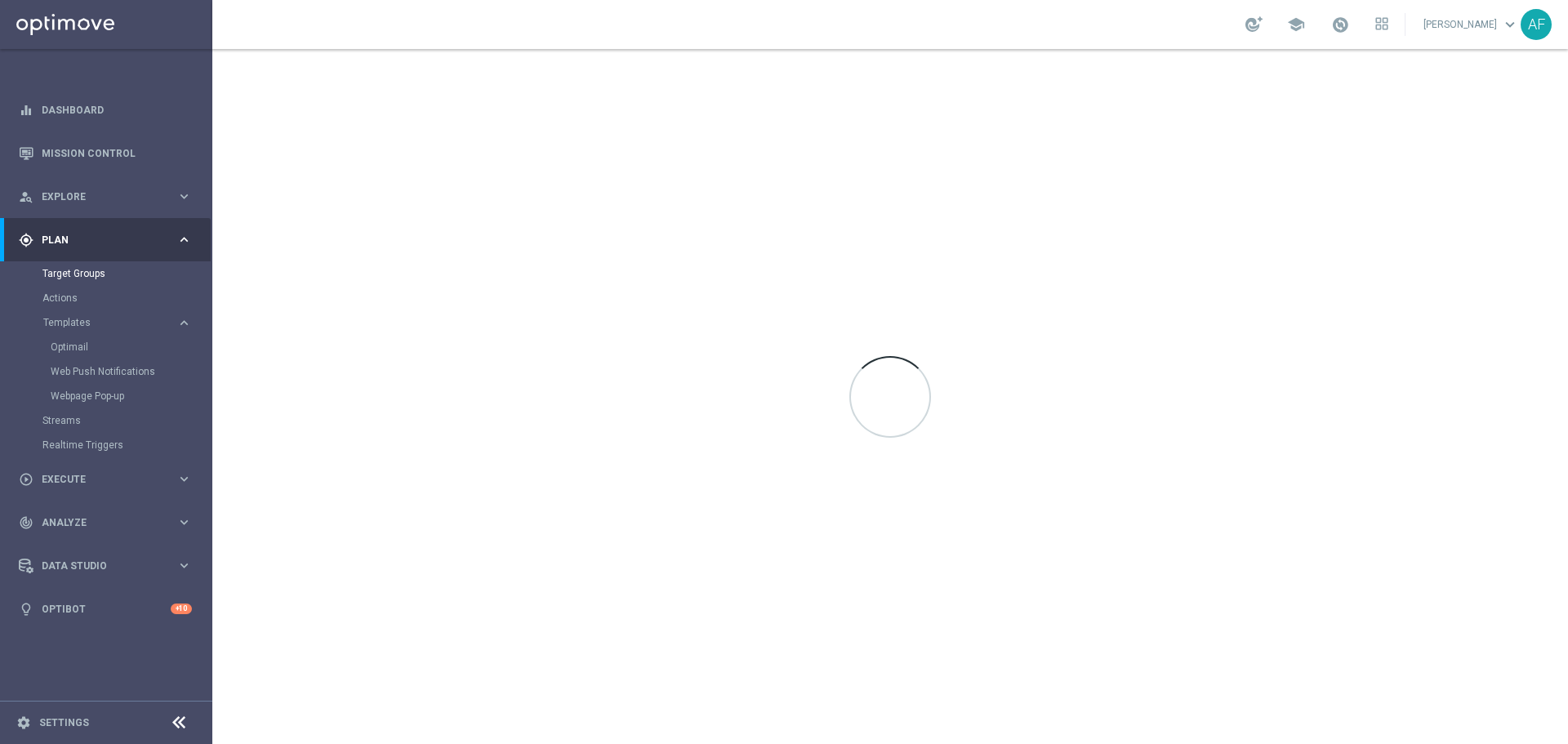 click on "Plan" at bounding box center [109, 240] 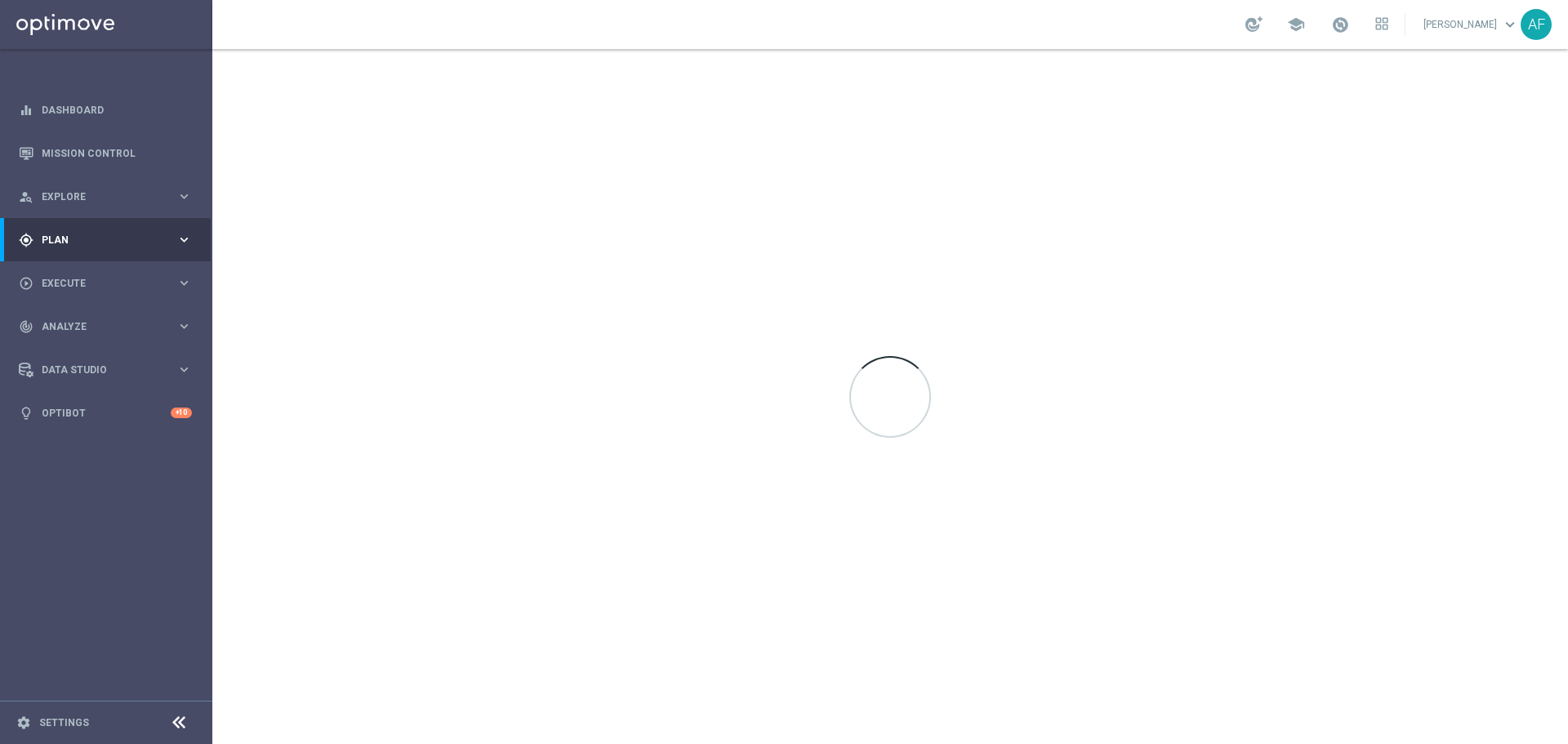 click on "Plan" at bounding box center [109, 240] 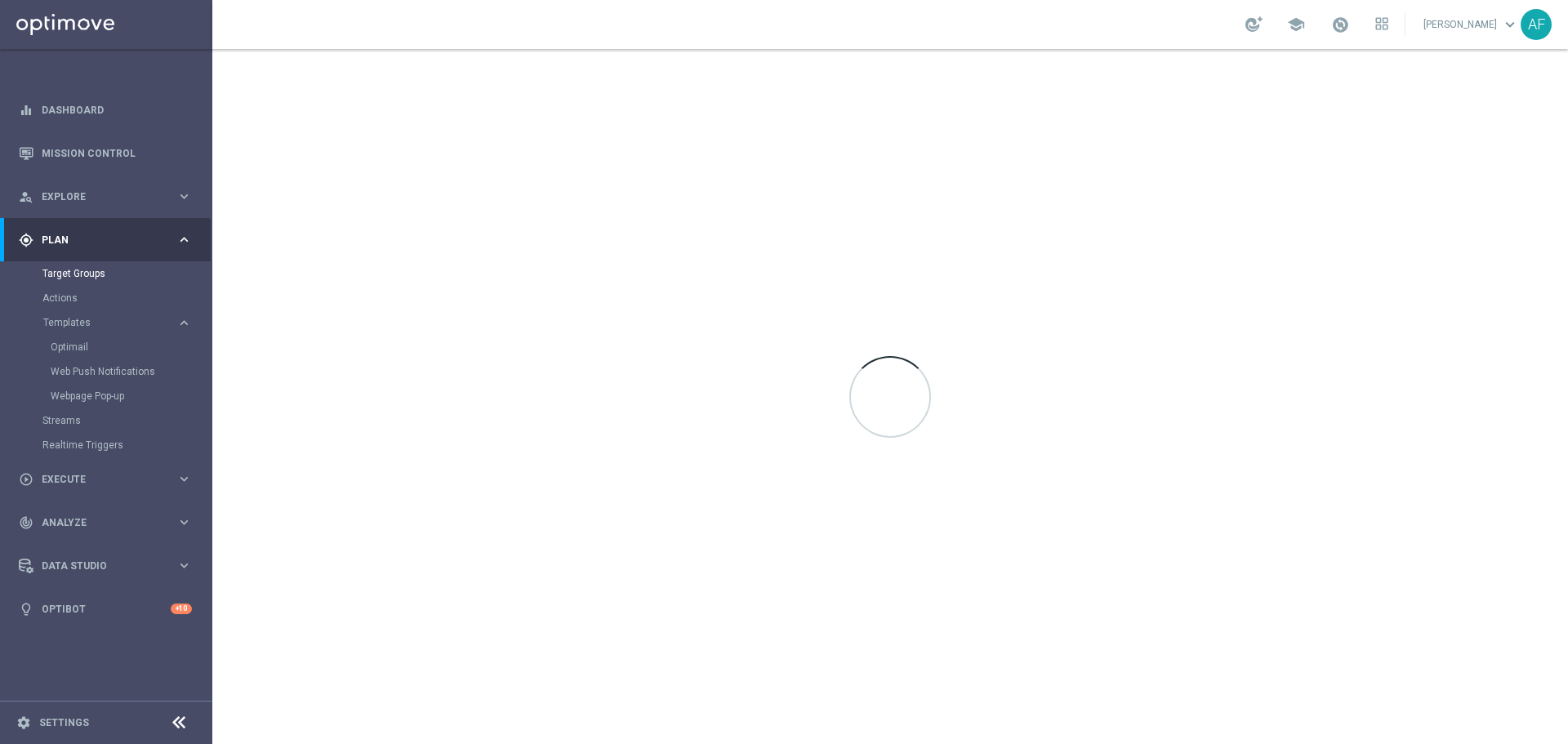 click on "Optimail" at bounding box center (131, 347) 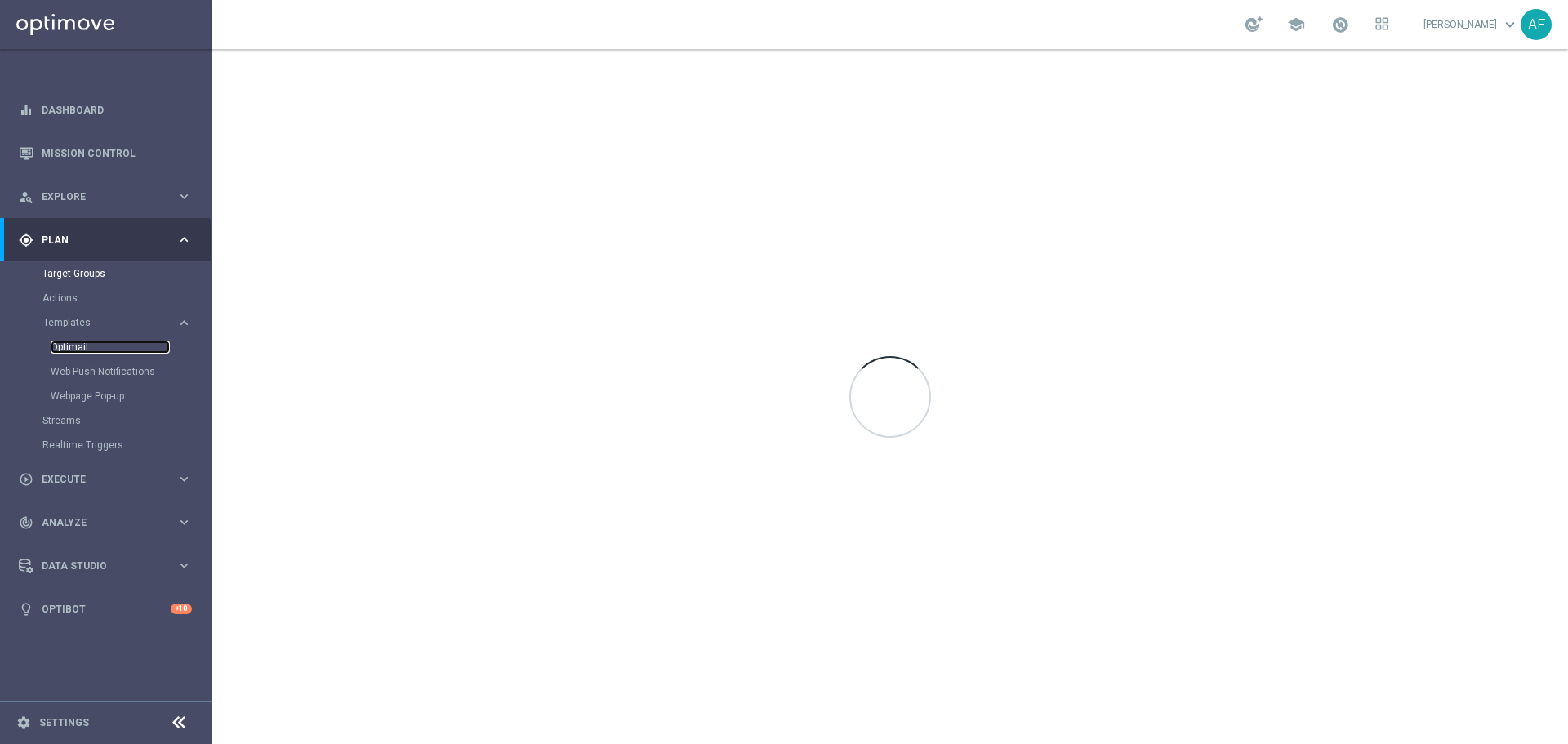 click on "Optimail" at bounding box center [110, 347] 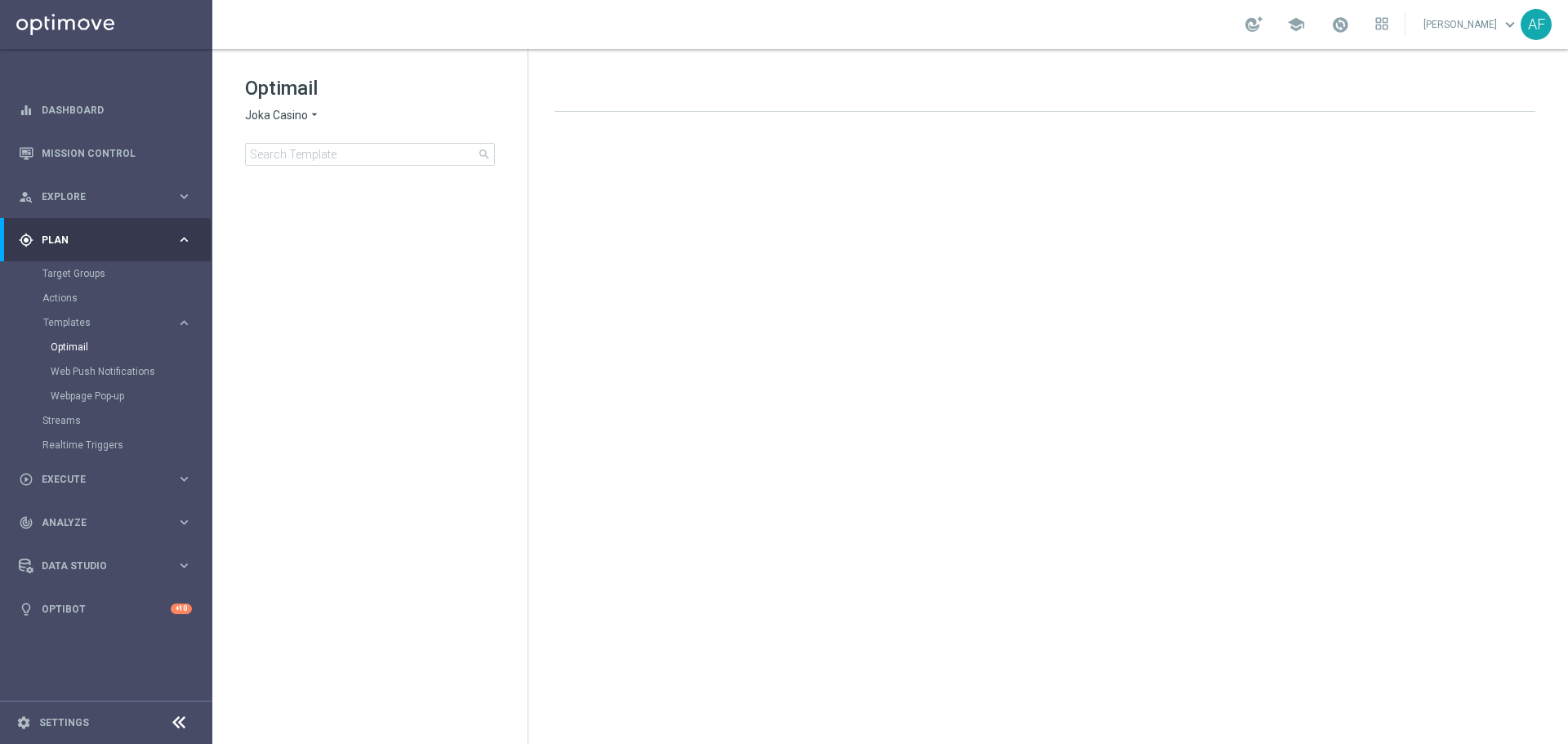 click on "Joka Casino" 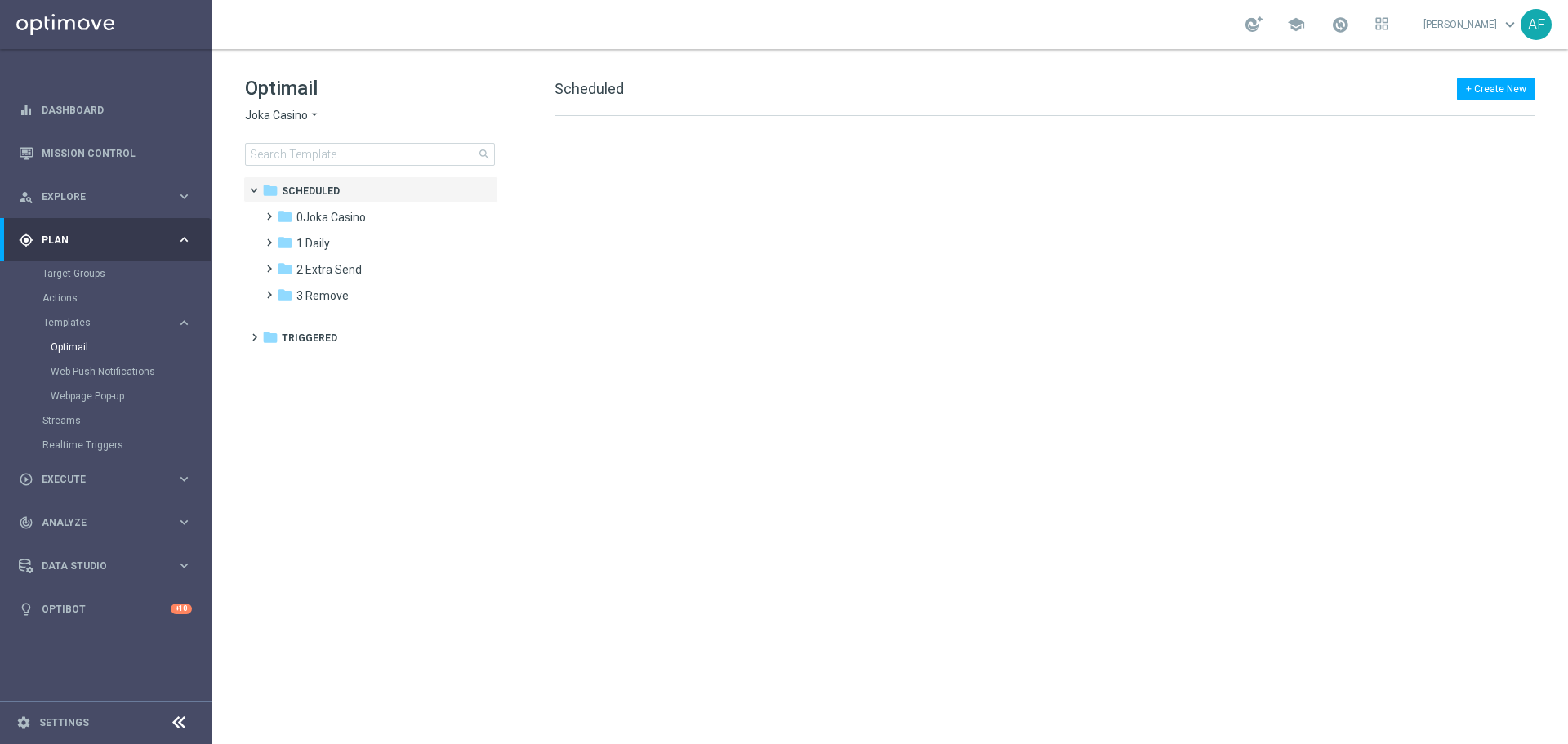 click on "Optimail" 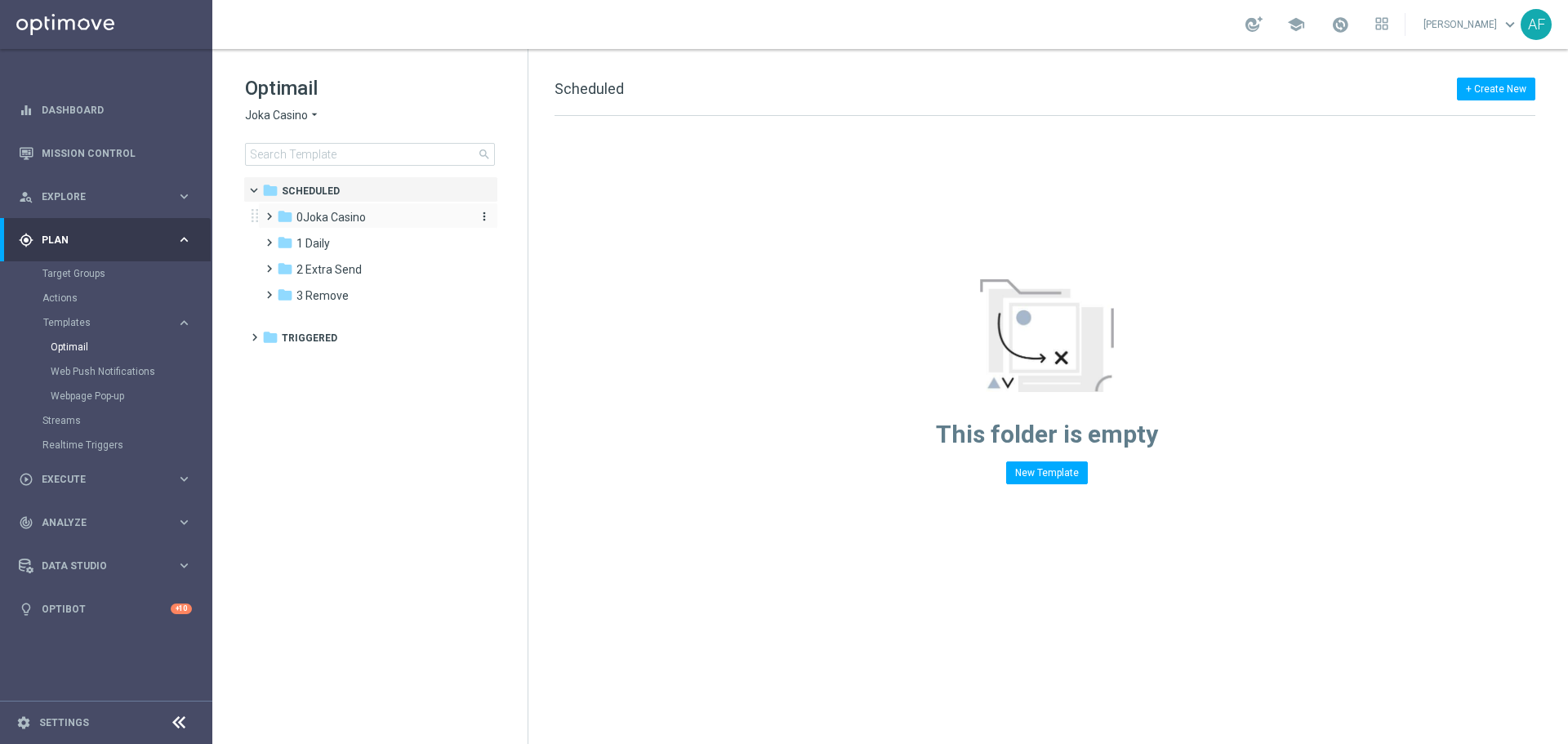 click on "0Joka Casino" at bounding box center [331, 217] 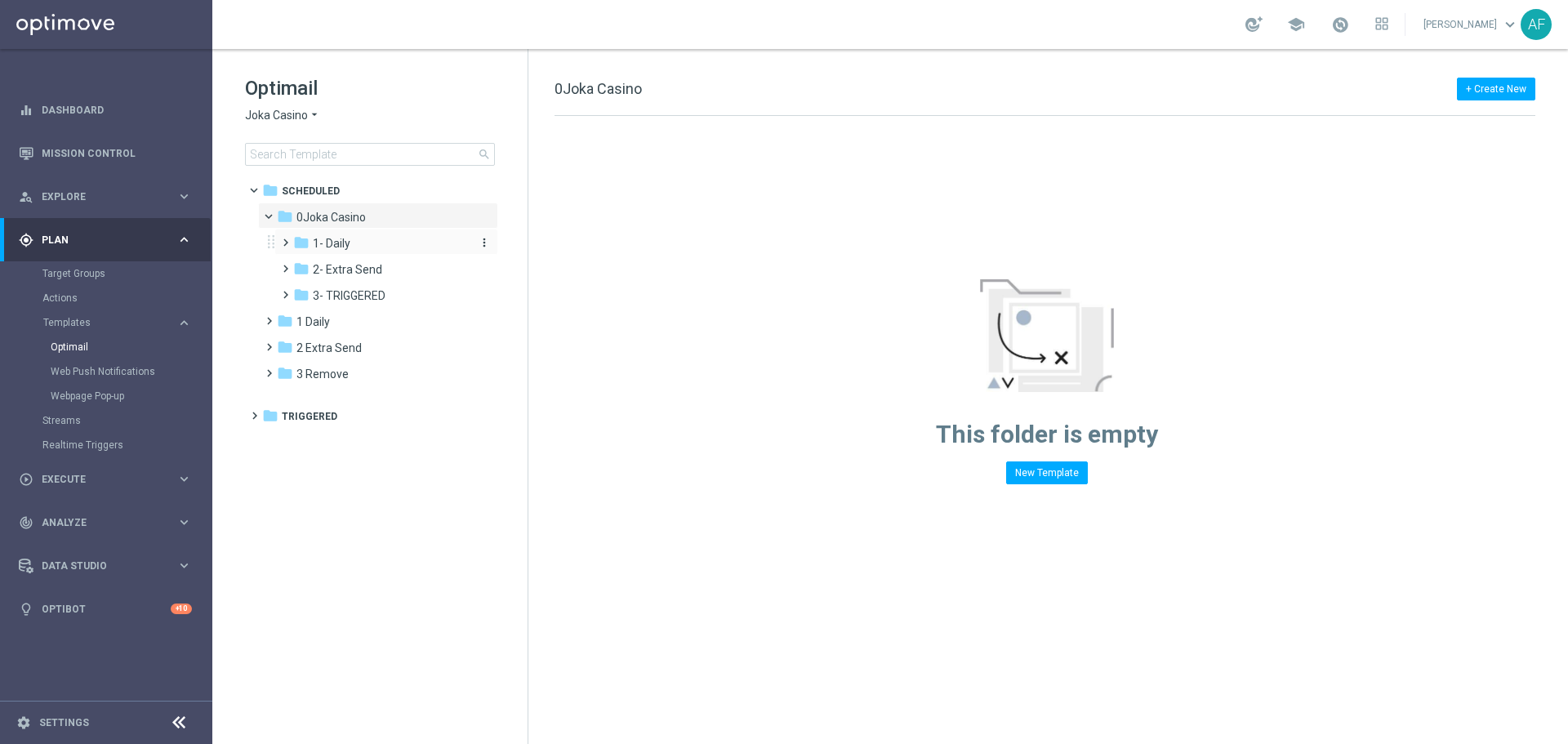 click on "1- Daily" at bounding box center (332, 243) 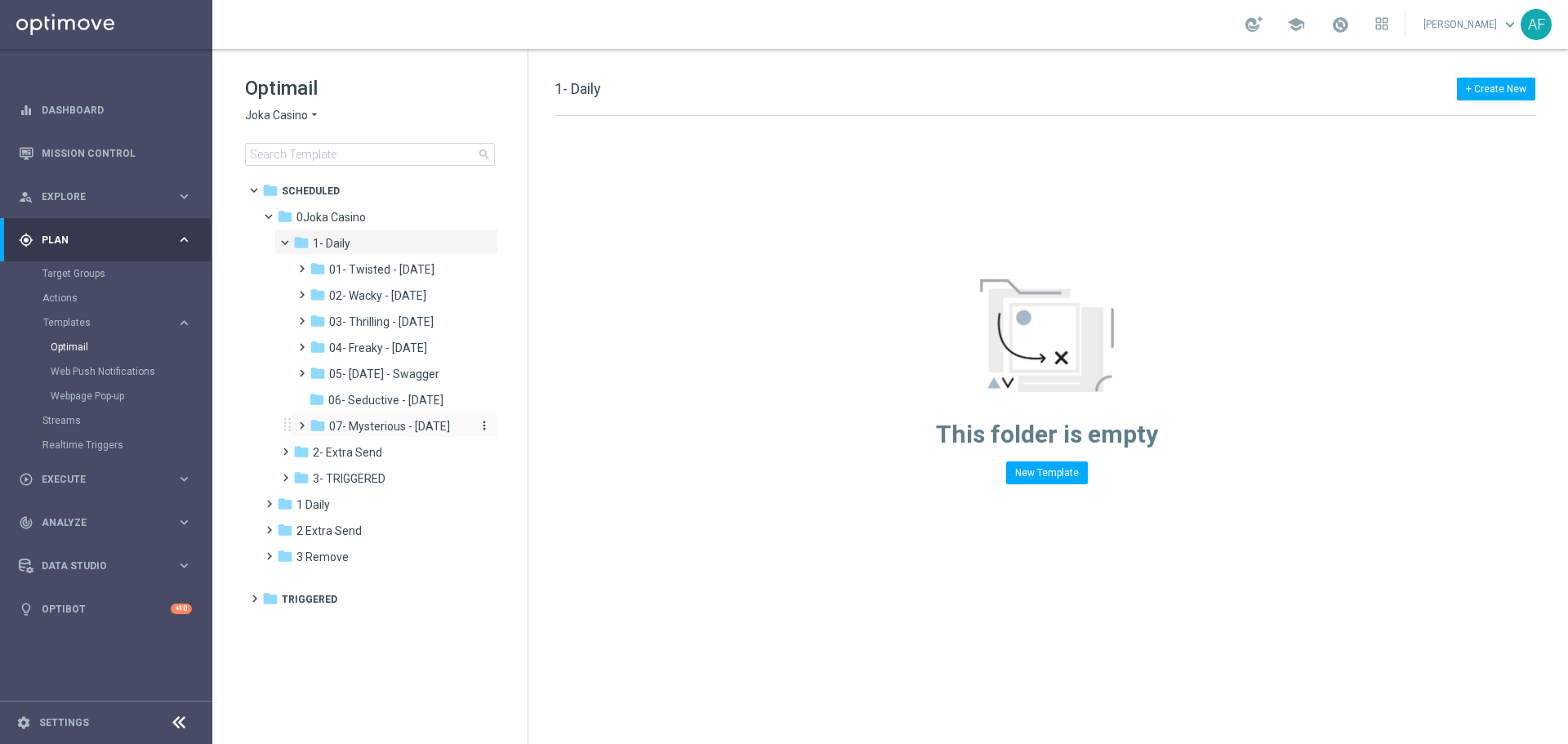 click on "07- Mysterious - [DATE]" at bounding box center [390, 426] 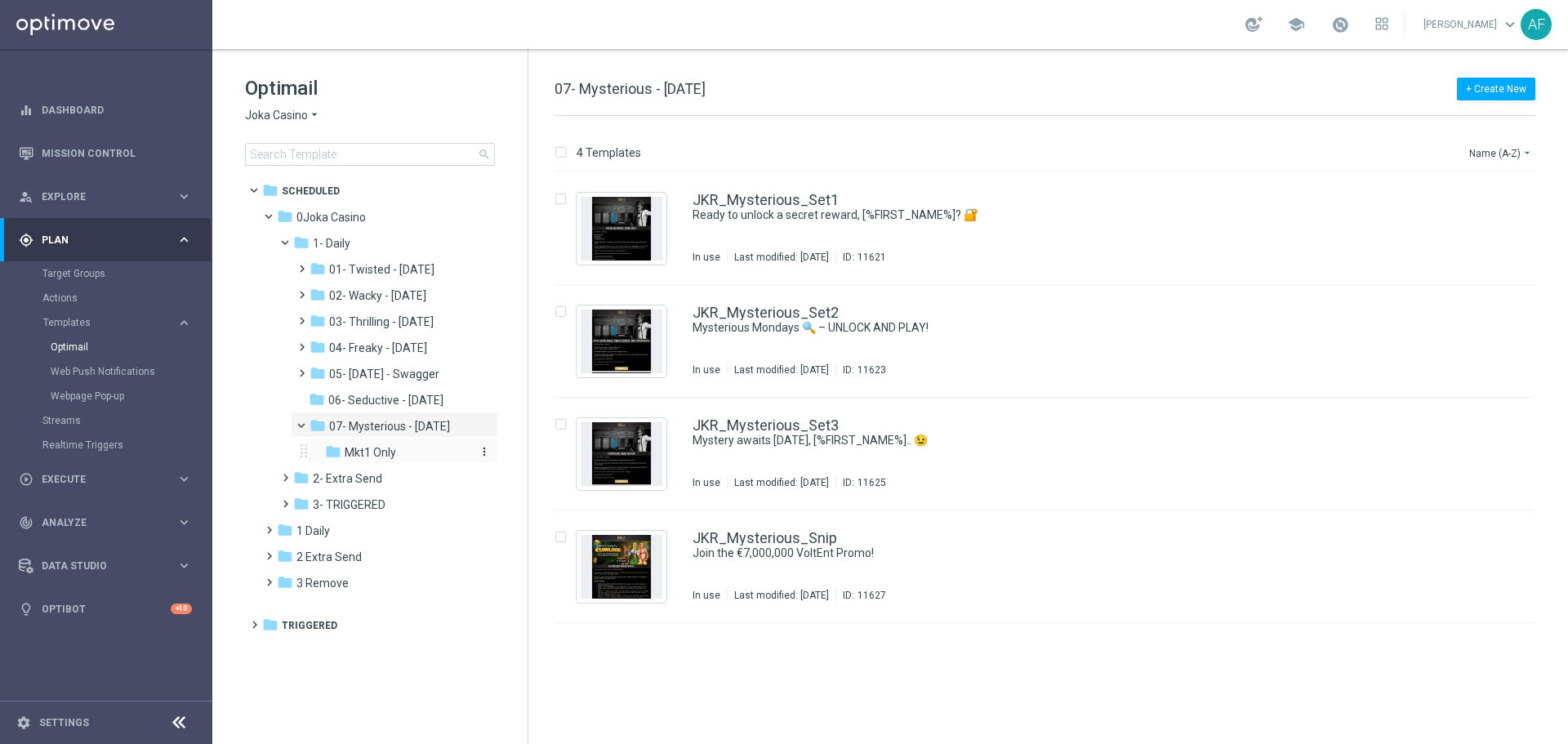 click on "folder
Mkt1 Only" at bounding box center [399, 452] 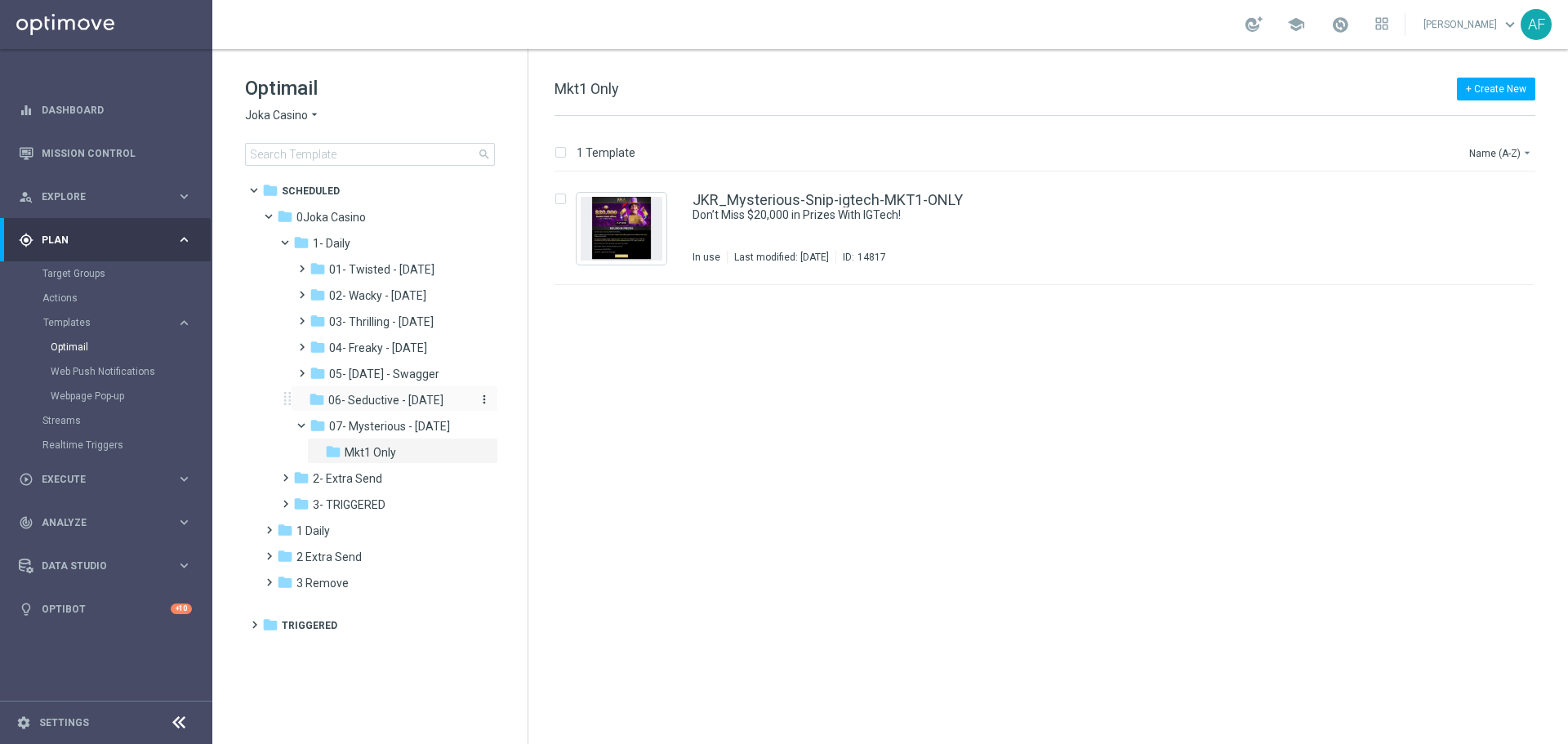 click on "06- Seductive - [DATE]" at bounding box center [385, 400] 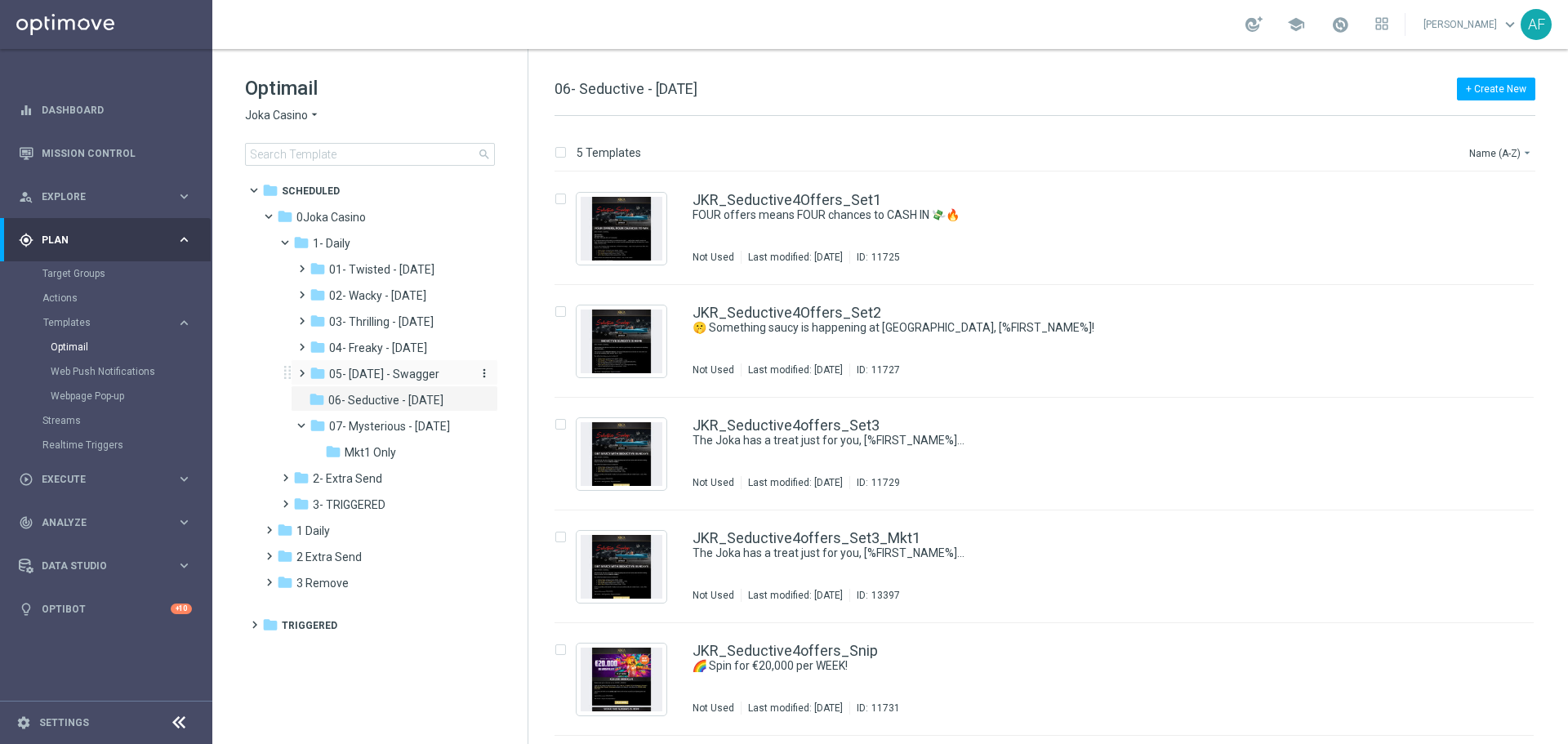 click on "05- [DATE] - Swagger" at bounding box center (384, 374) 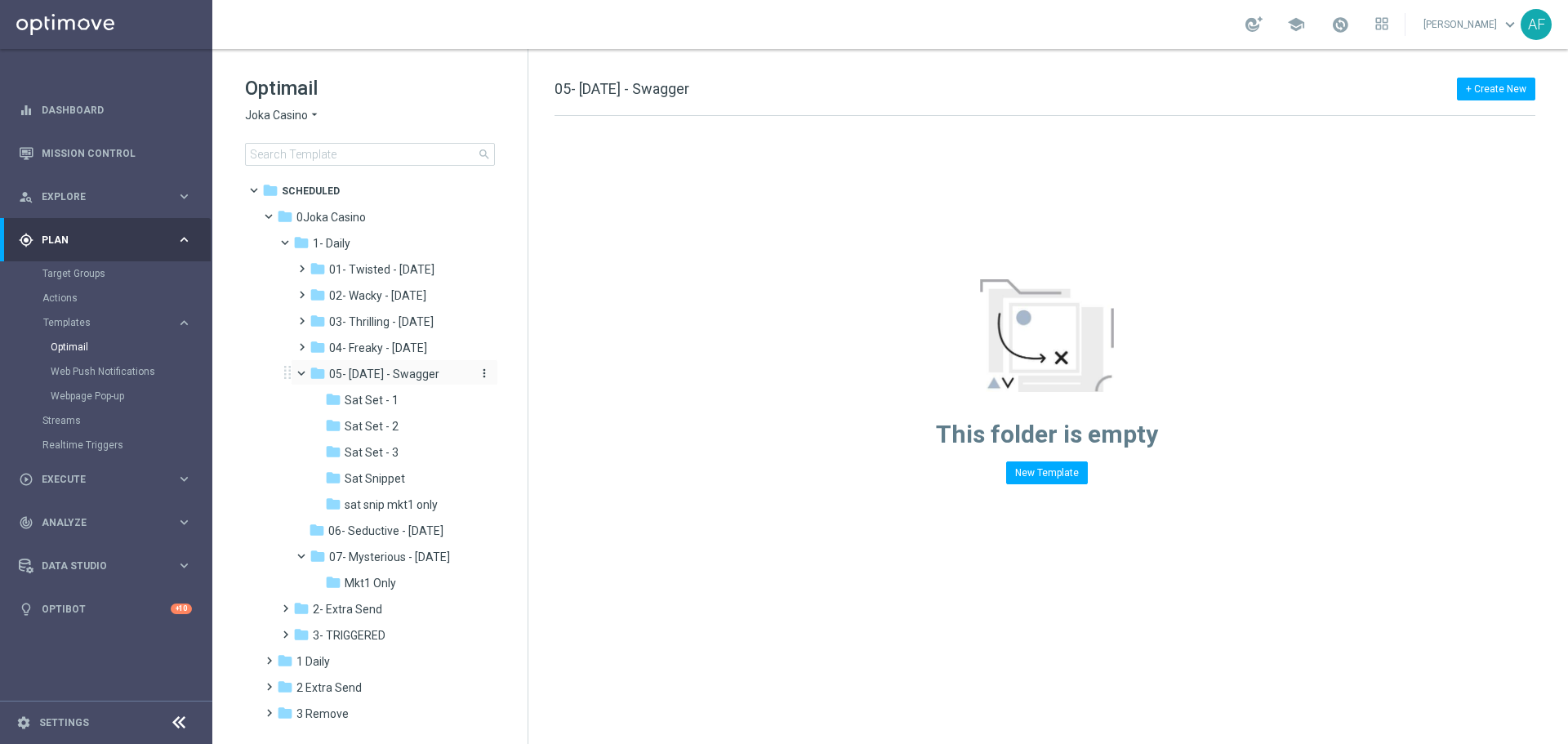 click on "05- [DATE] - Swagger" at bounding box center (384, 374) 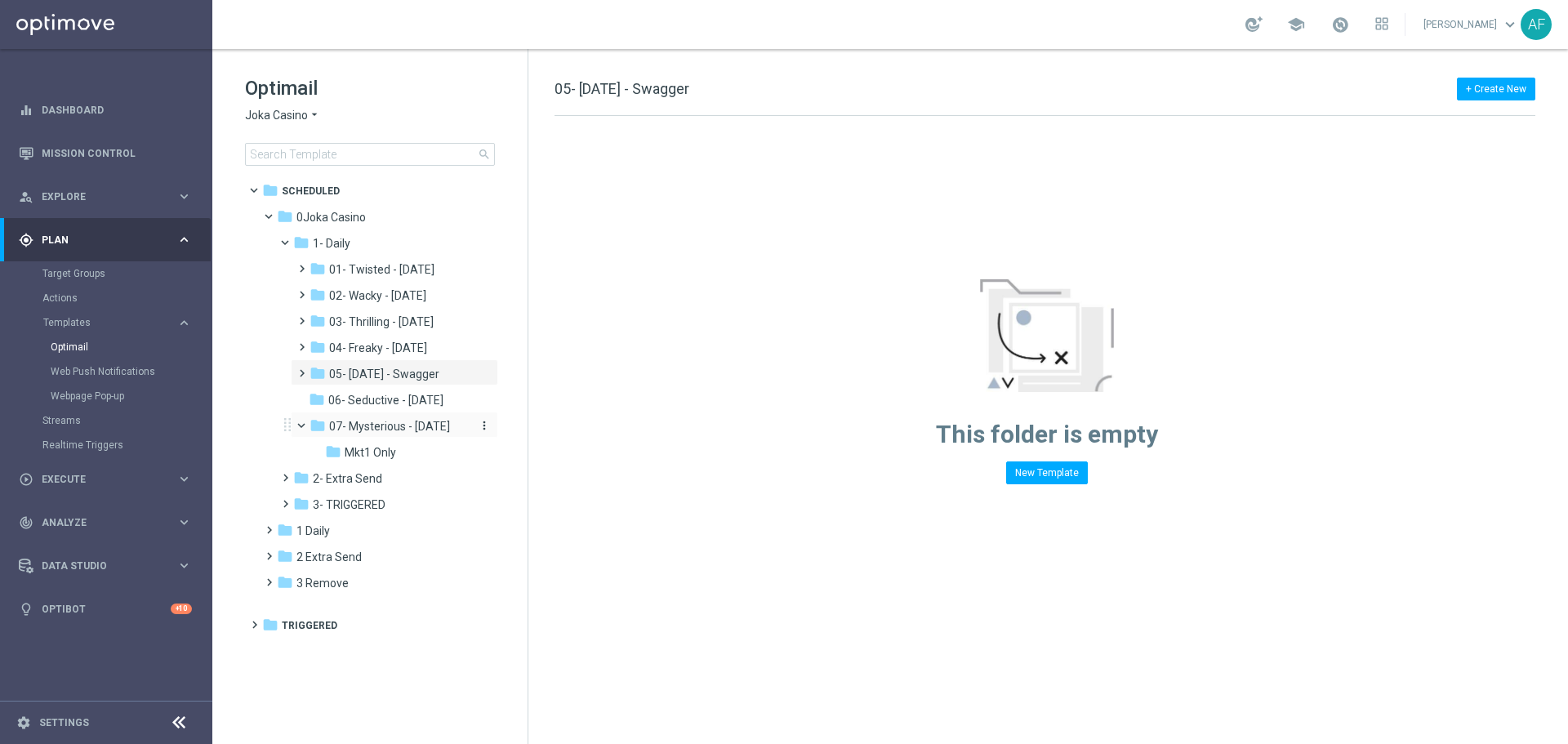 click on "07- Mysterious - [DATE]" at bounding box center [390, 426] 